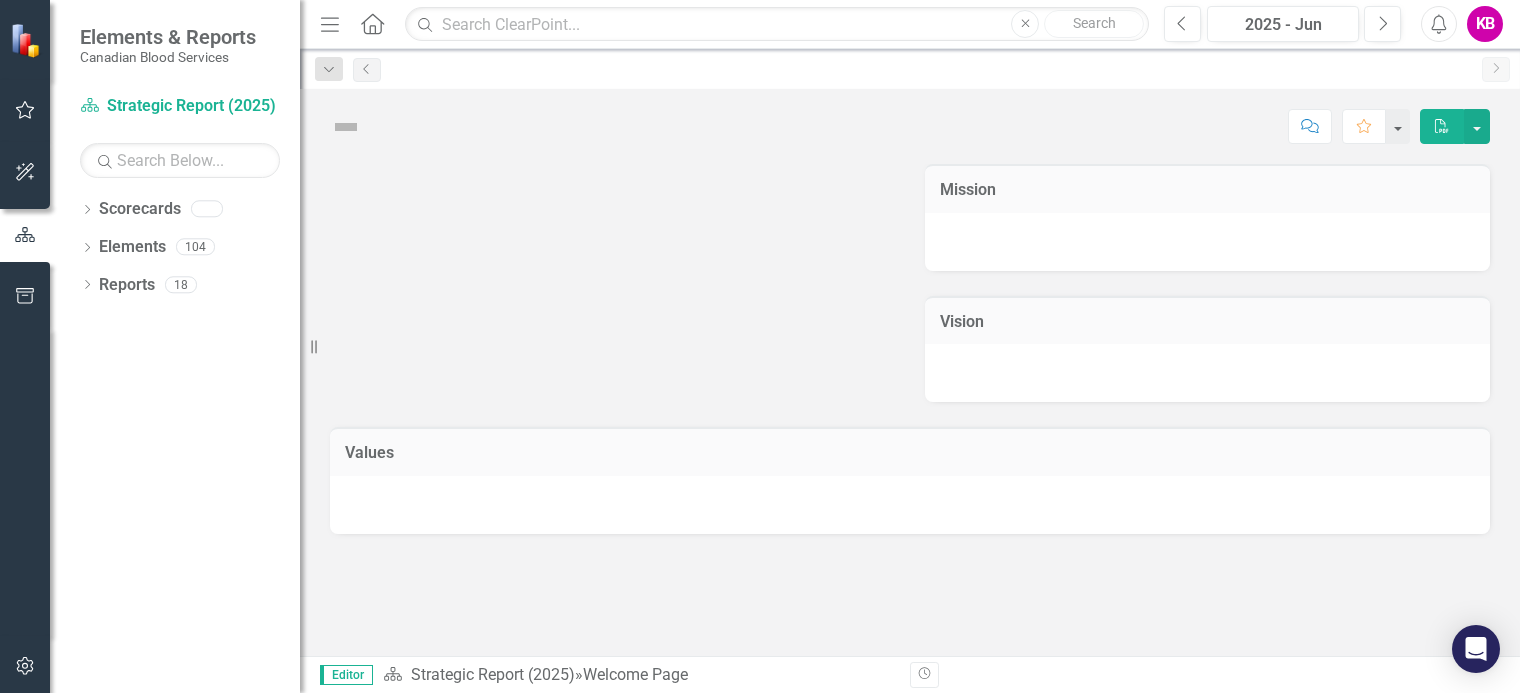 scroll, scrollTop: 0, scrollLeft: 0, axis: both 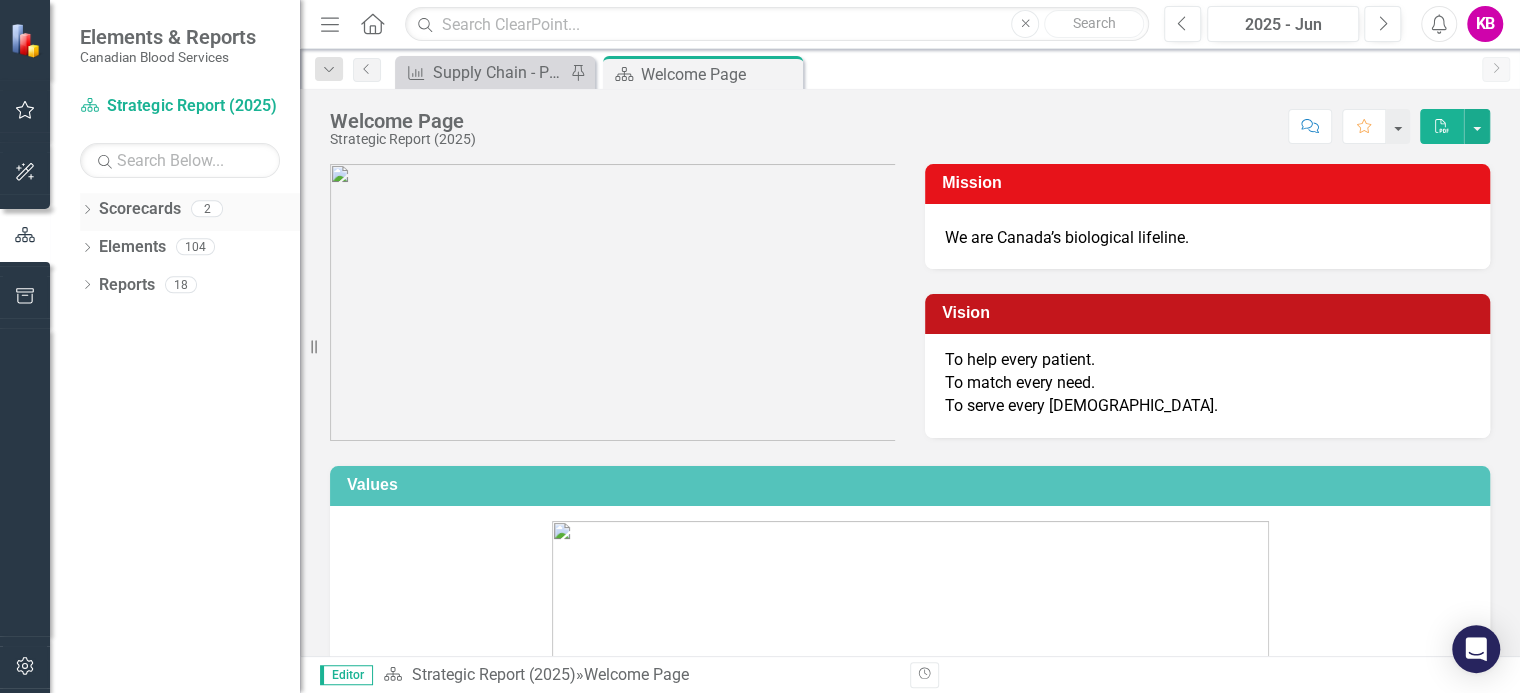 click on "Dropdown" 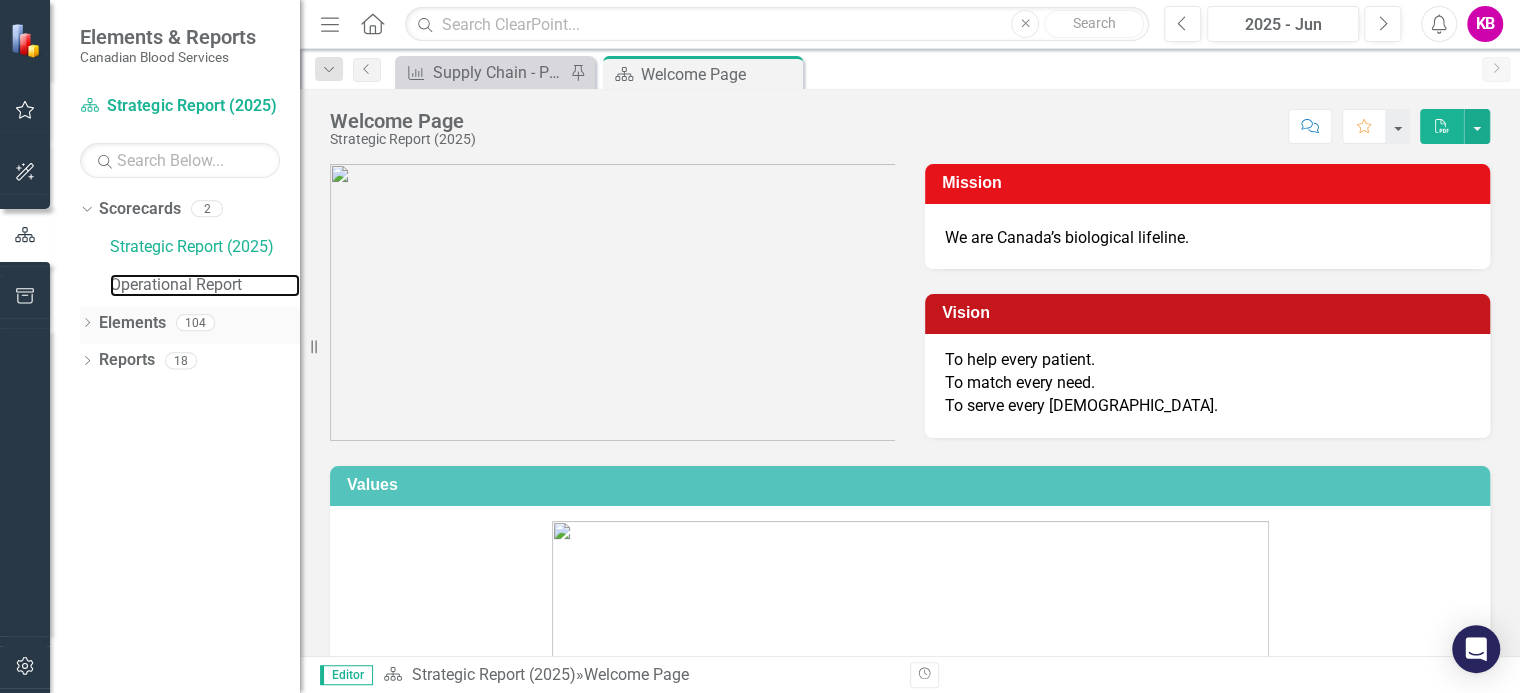 drag, startPoint x: 167, startPoint y: 288, endPoint x: 250, endPoint y: 308, distance: 85.37564 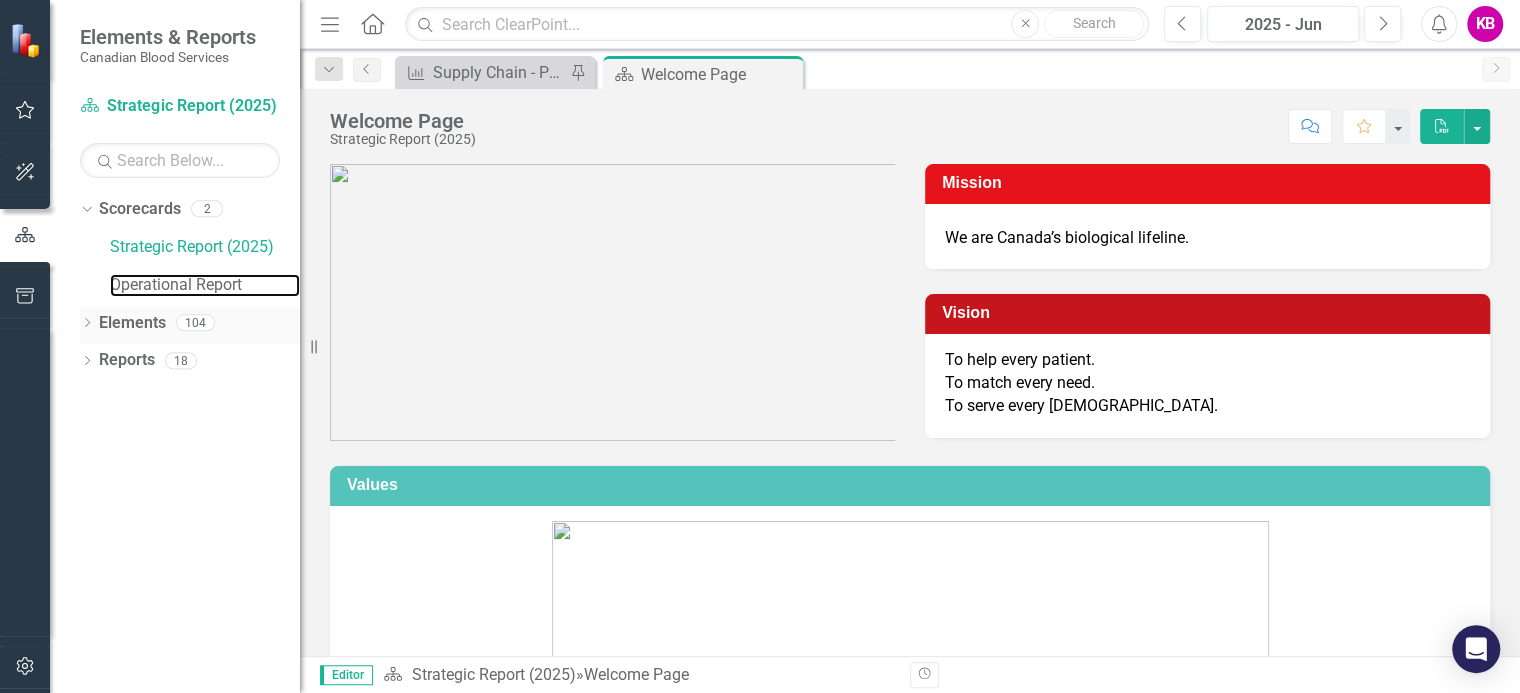 click on "Operational Report" at bounding box center (205, 285) 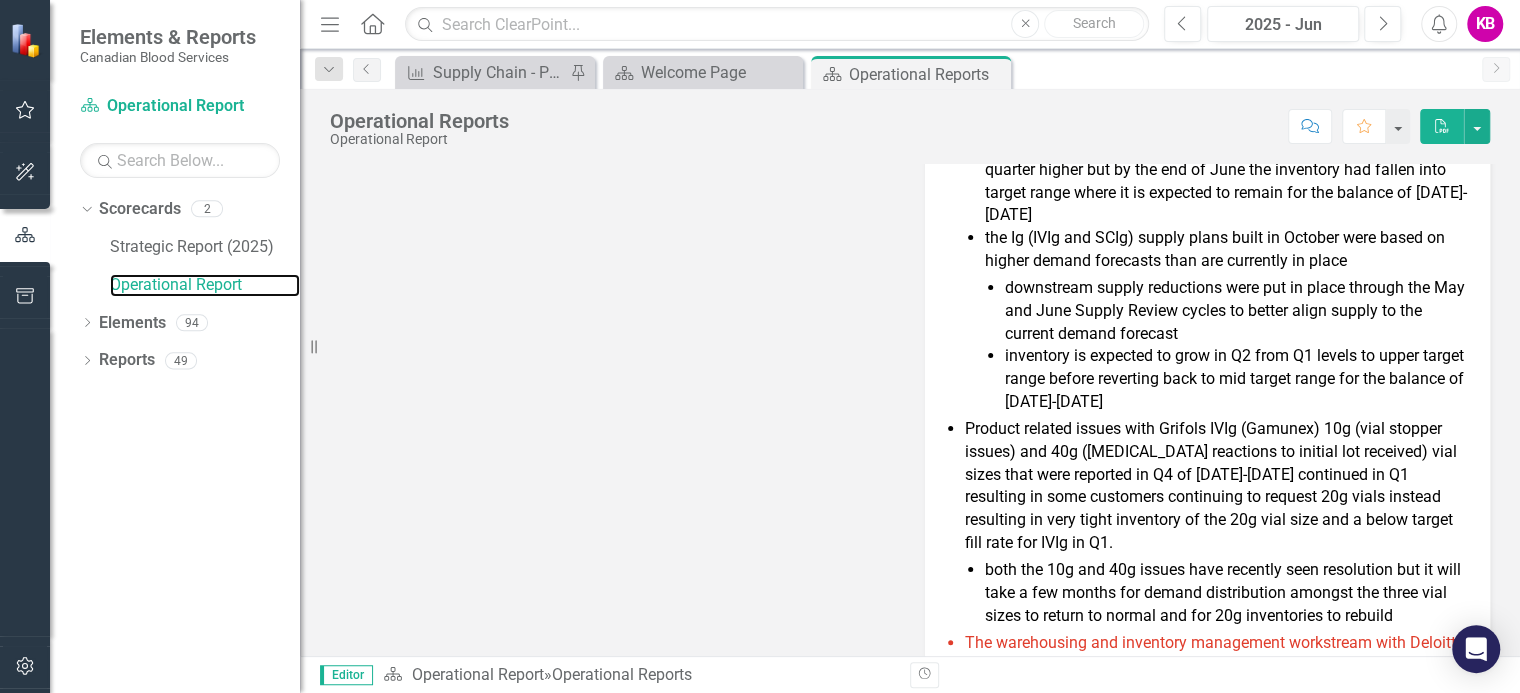scroll, scrollTop: 7139, scrollLeft: 0, axis: vertical 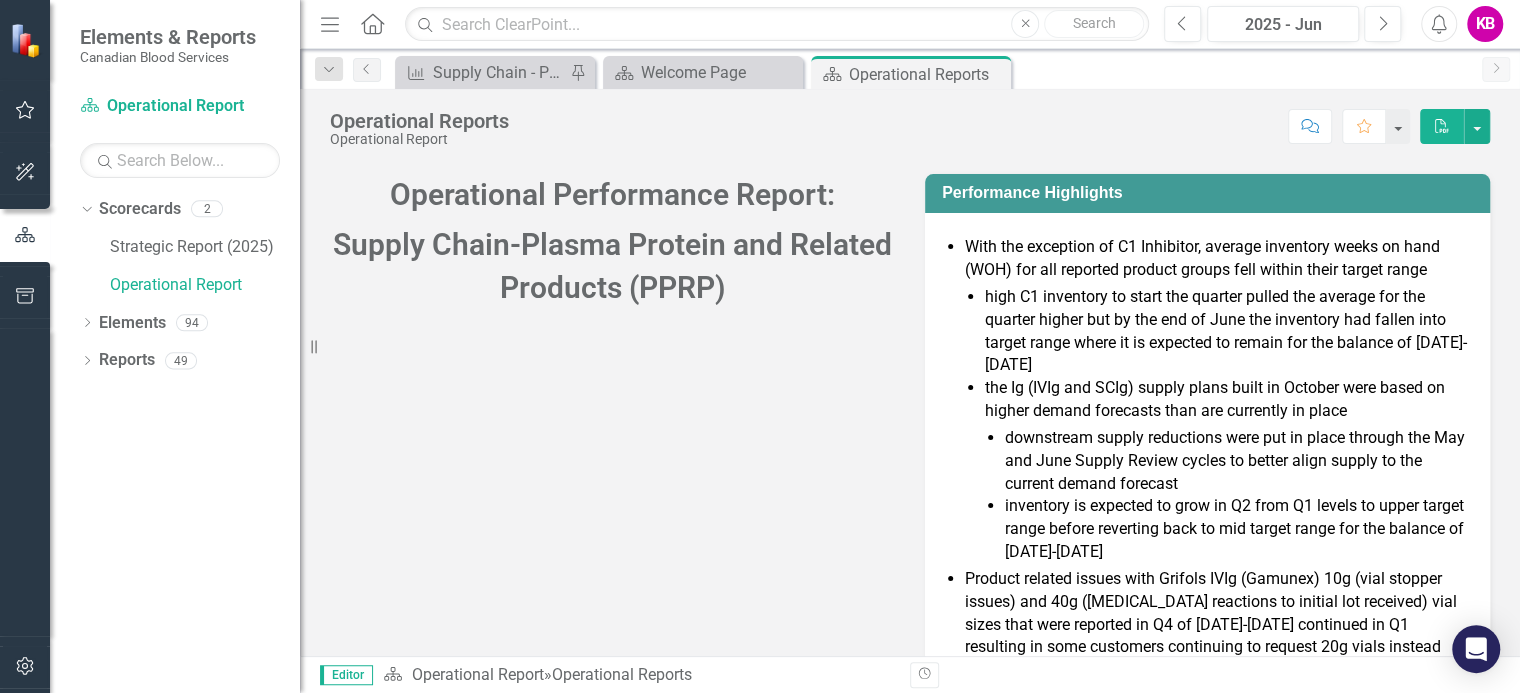 click at bounding box center (1207, 230) 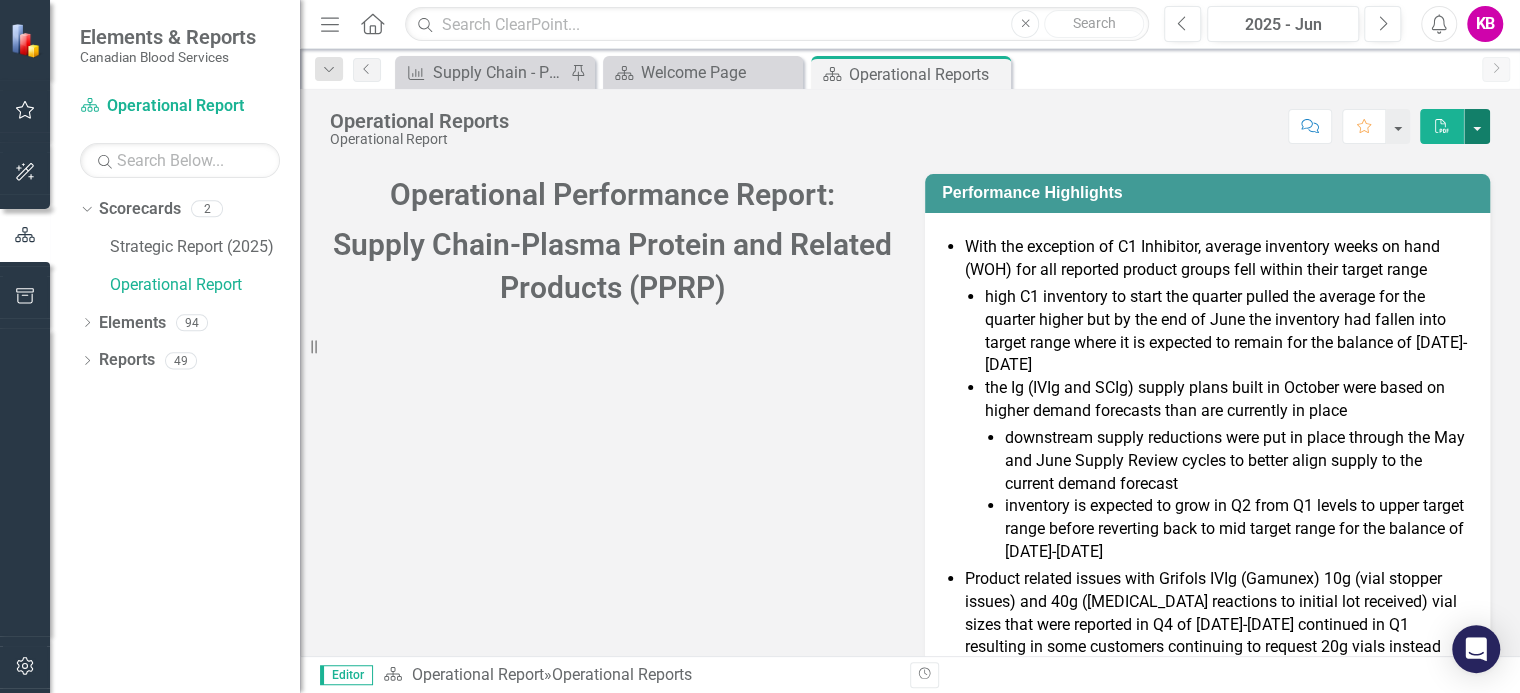 click at bounding box center [1477, 126] 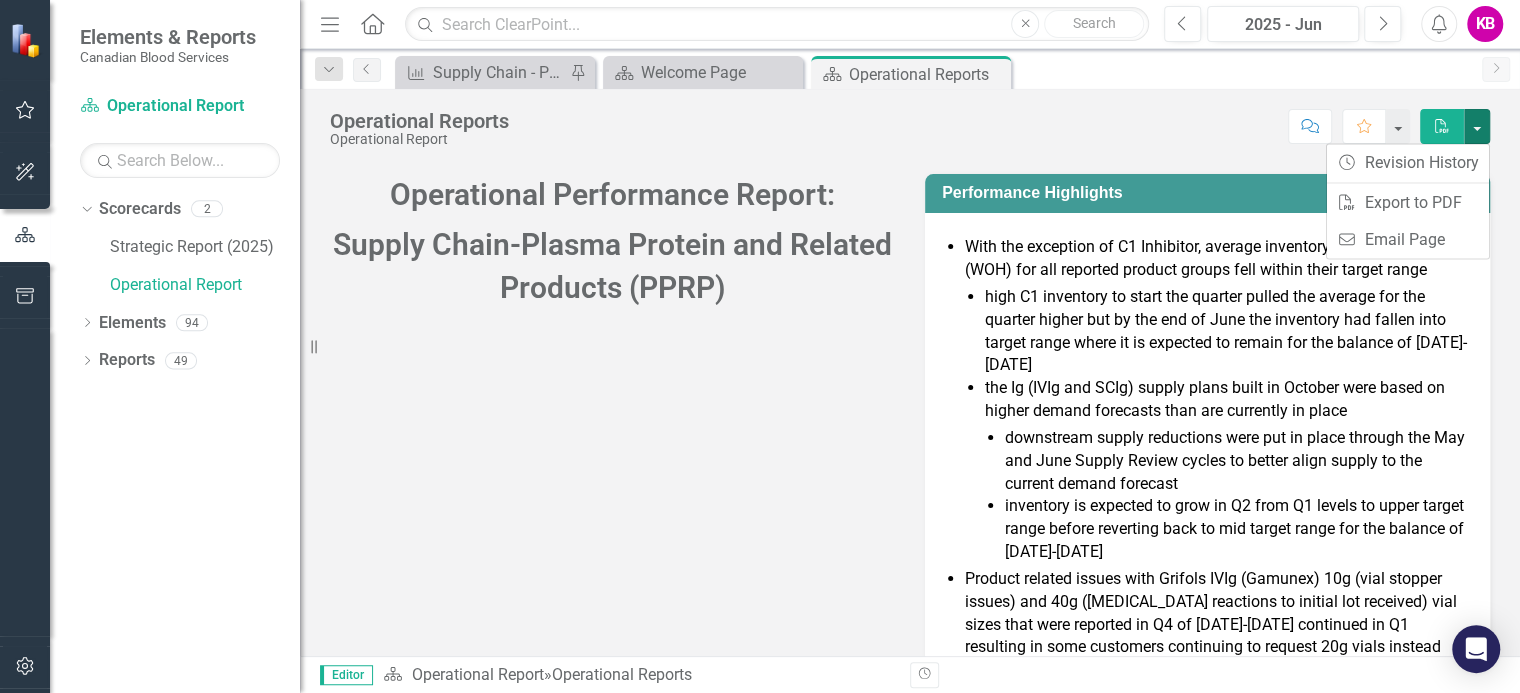 click on "Operational Performance Report:
Supply Chain-Plasma Protein and Related Products (PPRP) Performance Highlights
With the exception of C1 Inhibitor, average inventory weeks on hand (WOH) for all reported product groups fell within their target range
high C1 inventory to start the quarter pulled the average for the quarter higher but by the end of June the inventory had fallen into target range where it is expected to remain for the balance of [DATE]-[DATE]
the Ig (IVIg and SCIg) supply plans built in October were based on  higher demand forecasts than are currently in place
downstream supply reductions were put in place through the May and June Supply Review cycles to better align supply to the current demand forecast
inventory is expected to grow in Q2 from Q1 levels to upper target range before reverting back to mid target range for the balance of [DATE]-[DATE]" at bounding box center (910, 525) 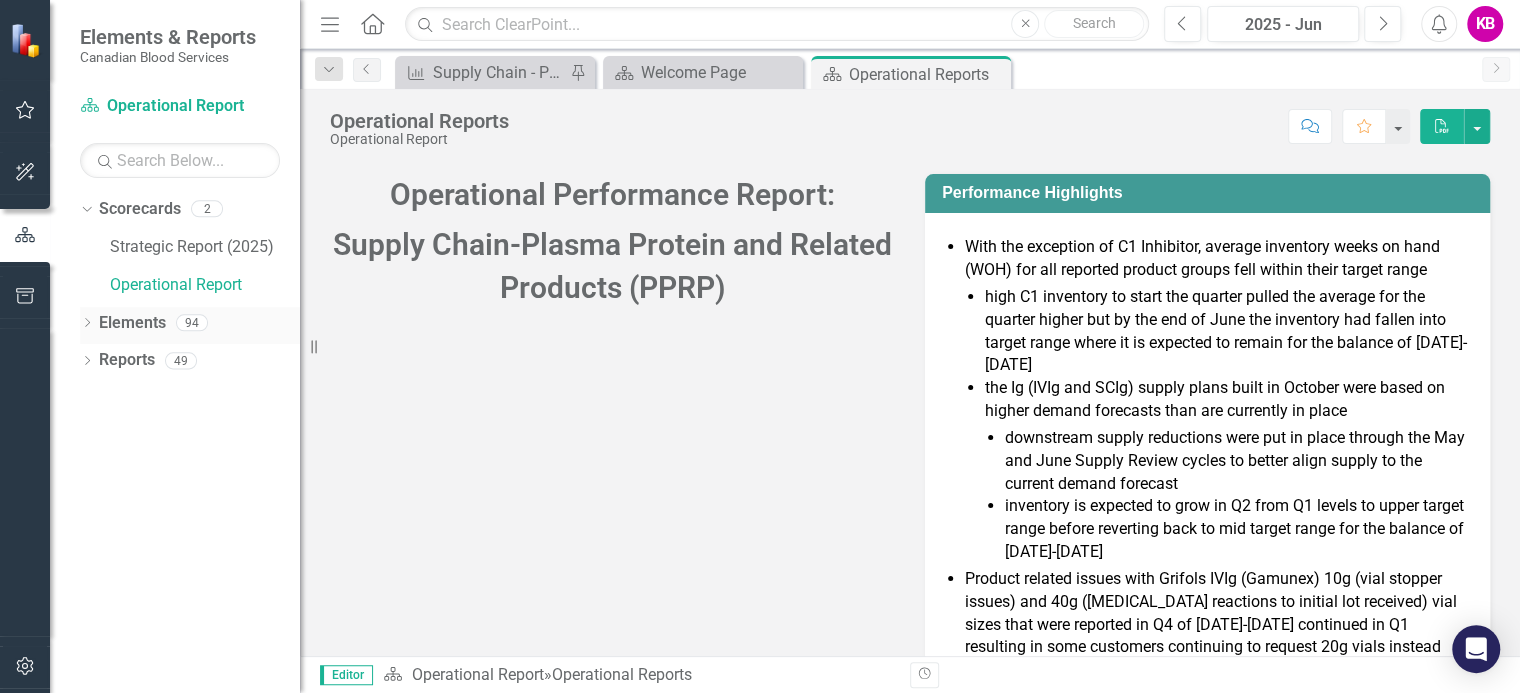 click on "Dropdown" 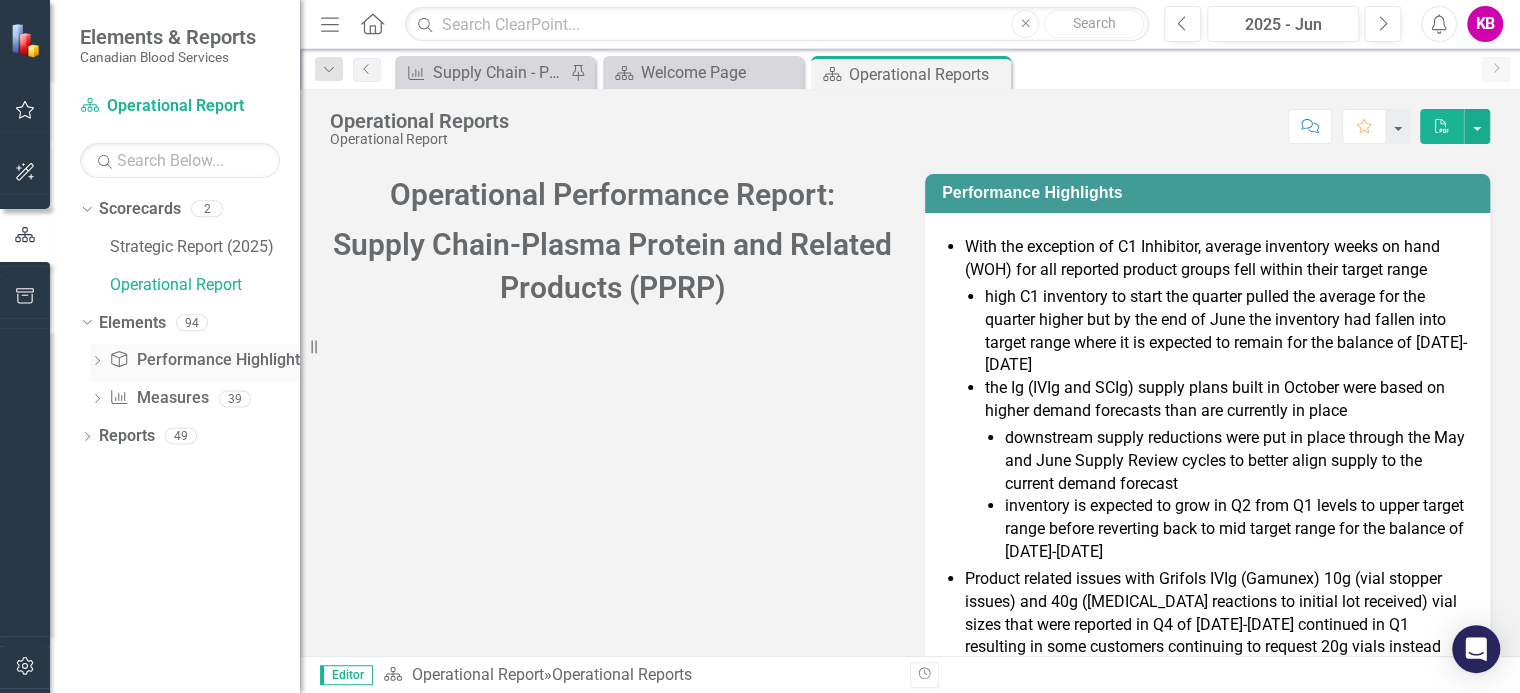 click on "Dropdown" 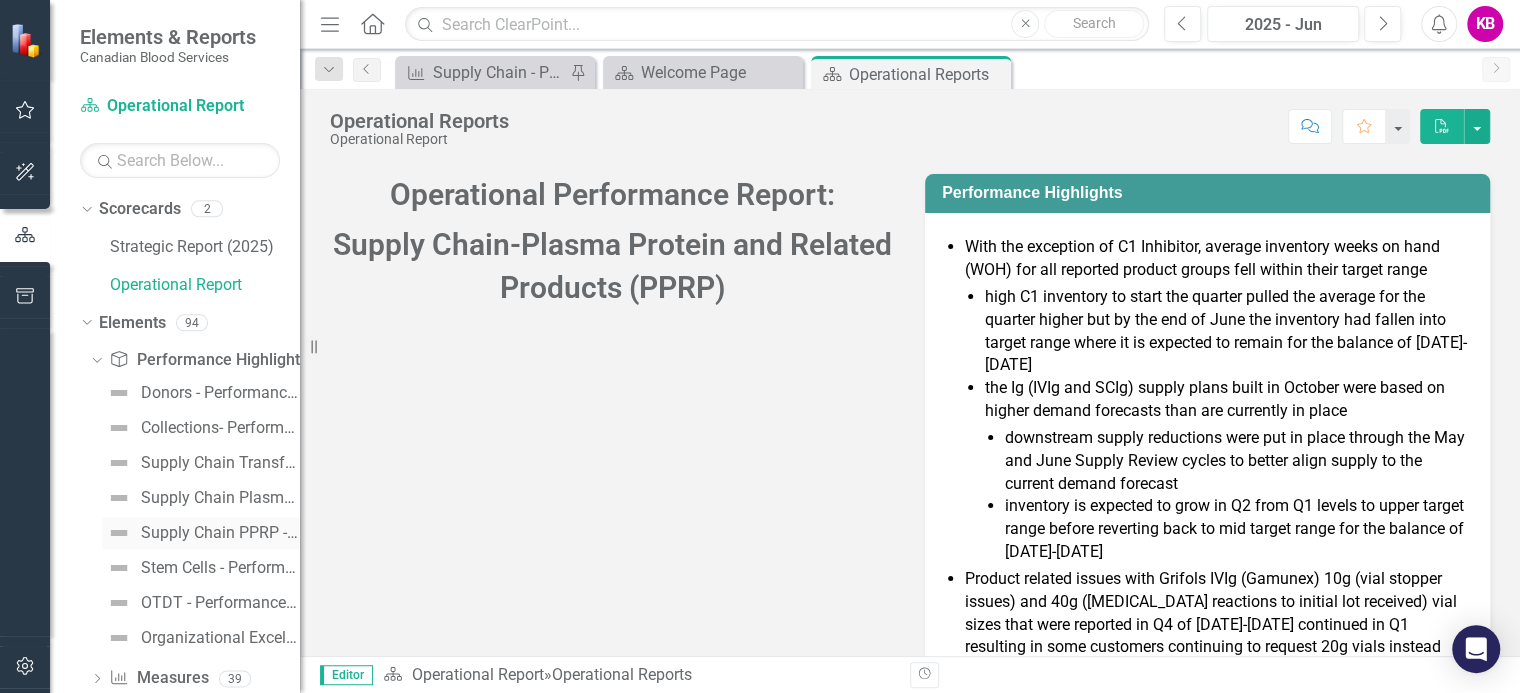 click on "Supply Chain PPRP - Performance Highlights" at bounding box center (220, 533) 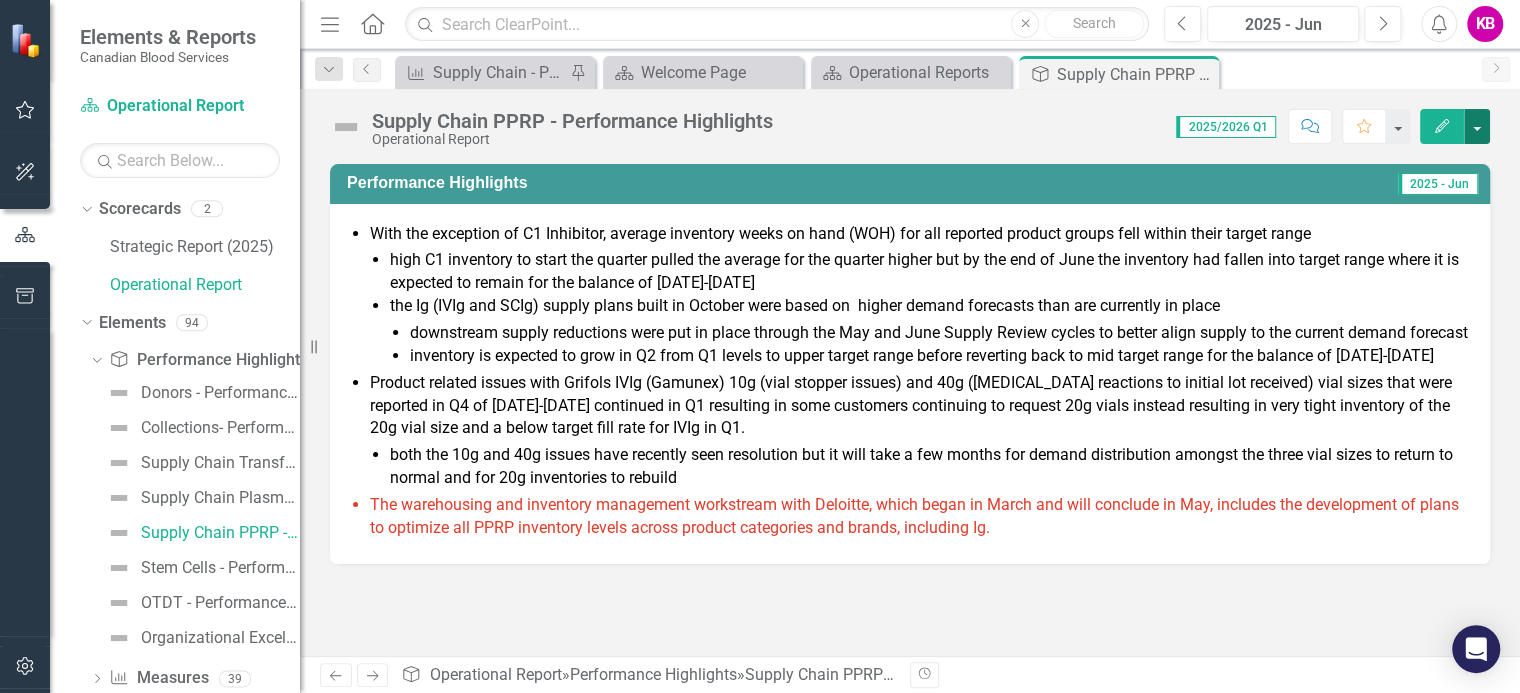 click at bounding box center [1477, 126] 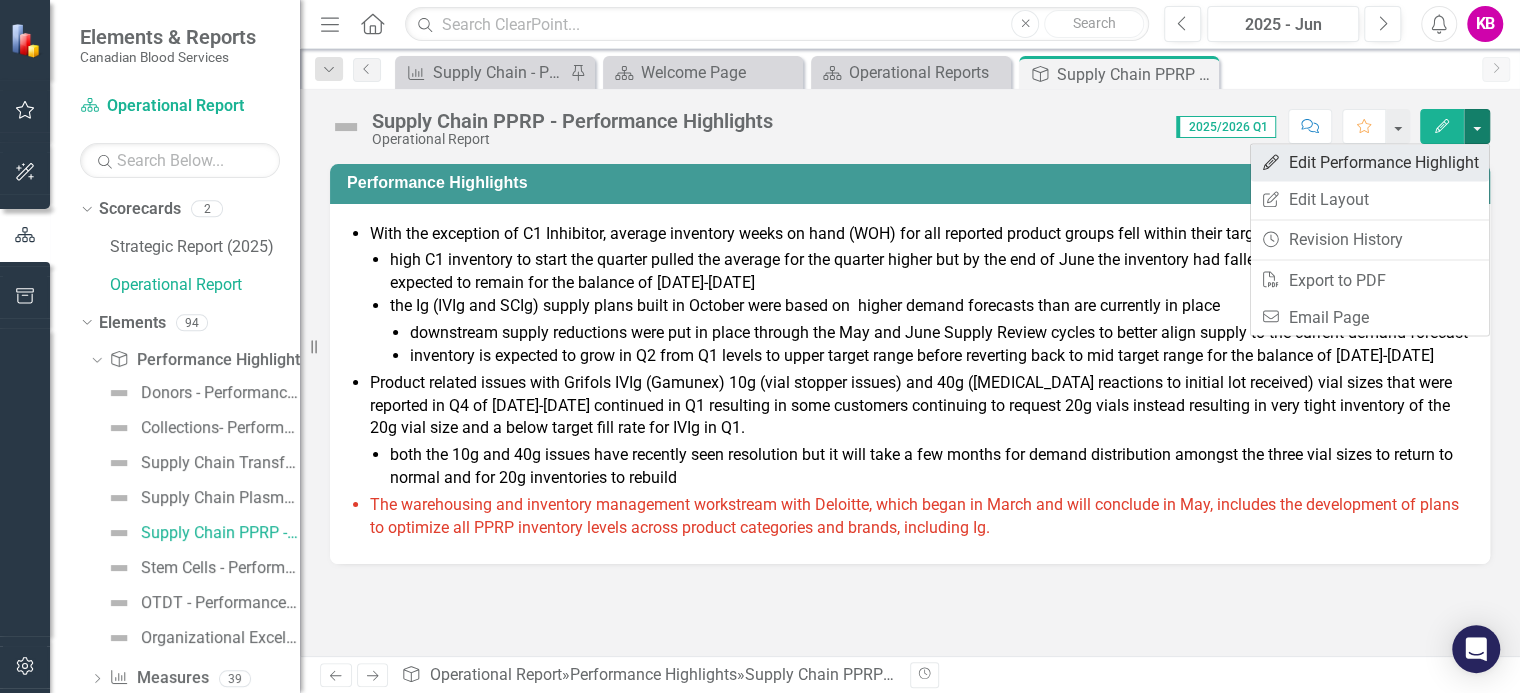 click on "Edit Edit Performance Highlight" at bounding box center [1370, 162] 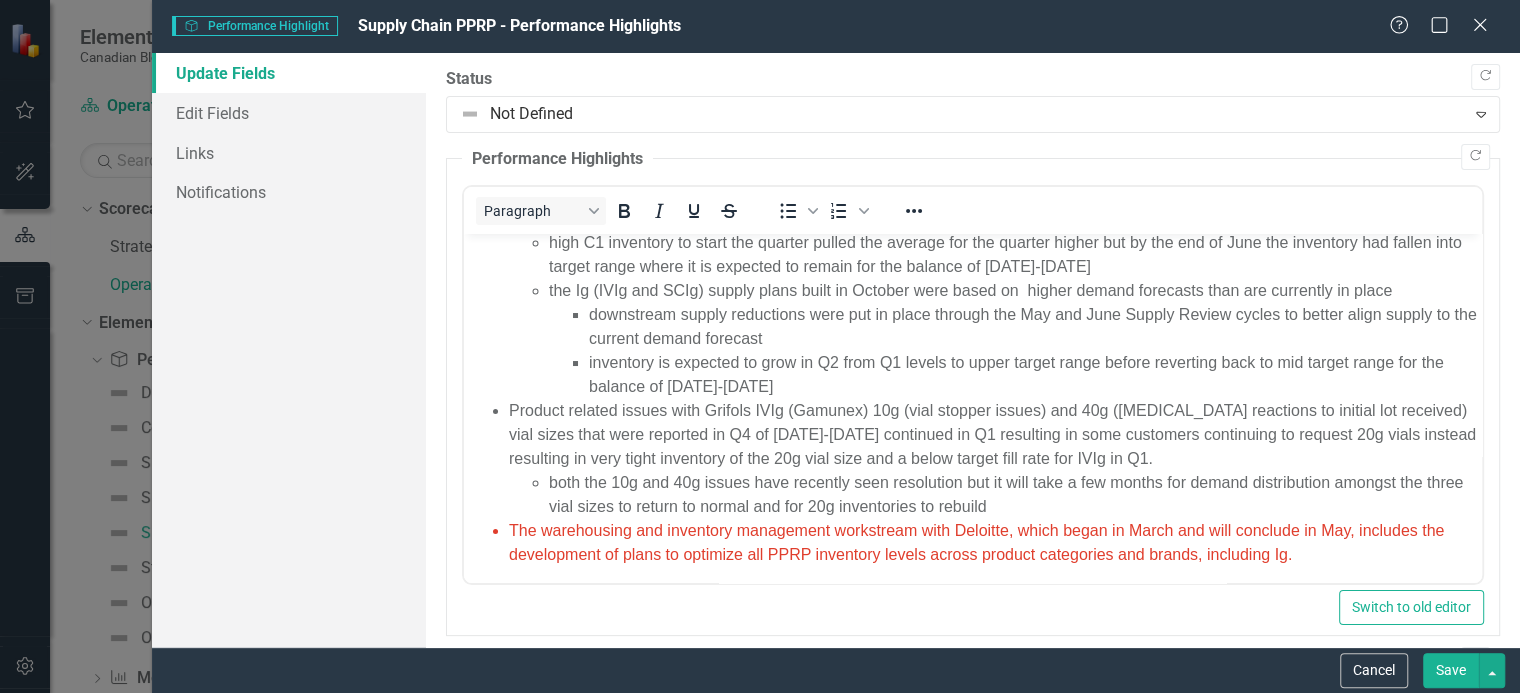 scroll, scrollTop: 59, scrollLeft: 0, axis: vertical 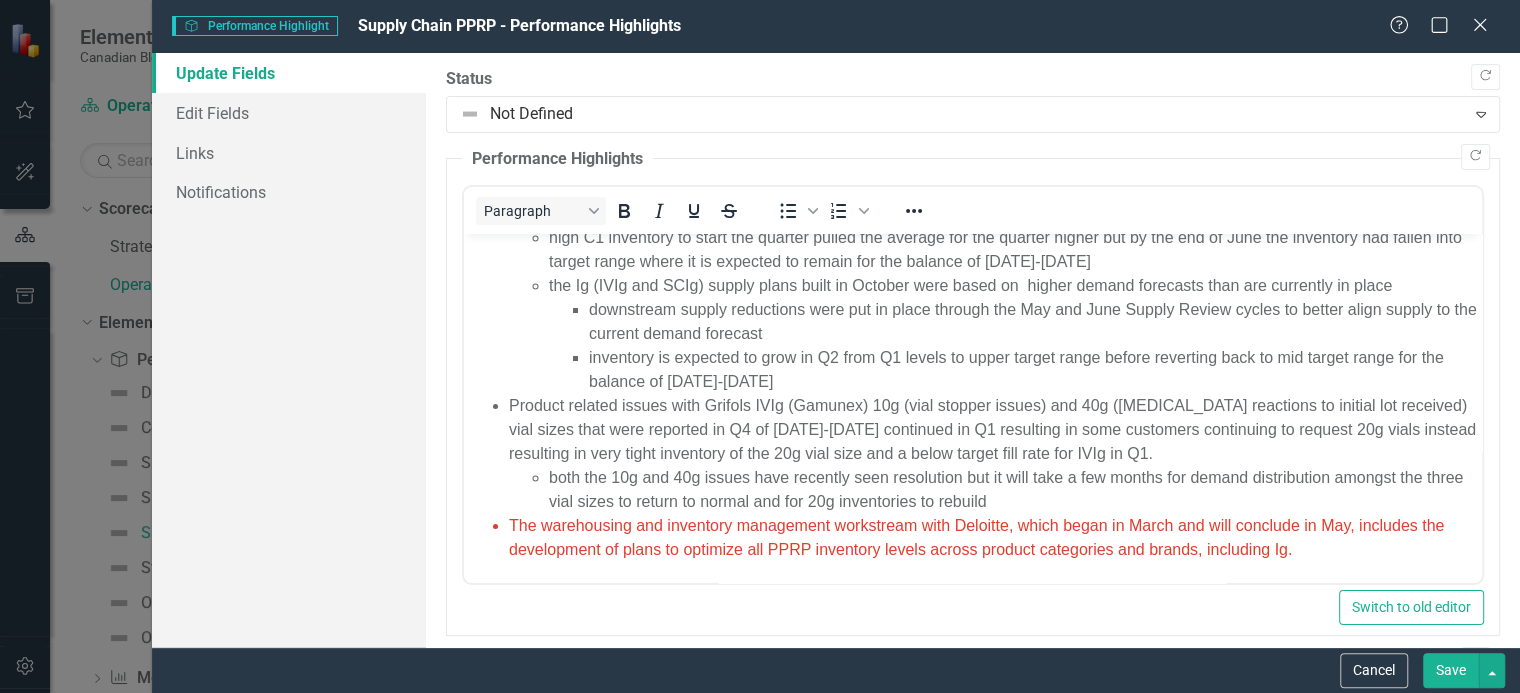 click on "The warehousing and inventory management workstream with Deloitte, which began in March and will conclude in May, includes the development of plans to optimize all PPRP inventory levels across product categories and brands, including Ig." at bounding box center [975, 537] 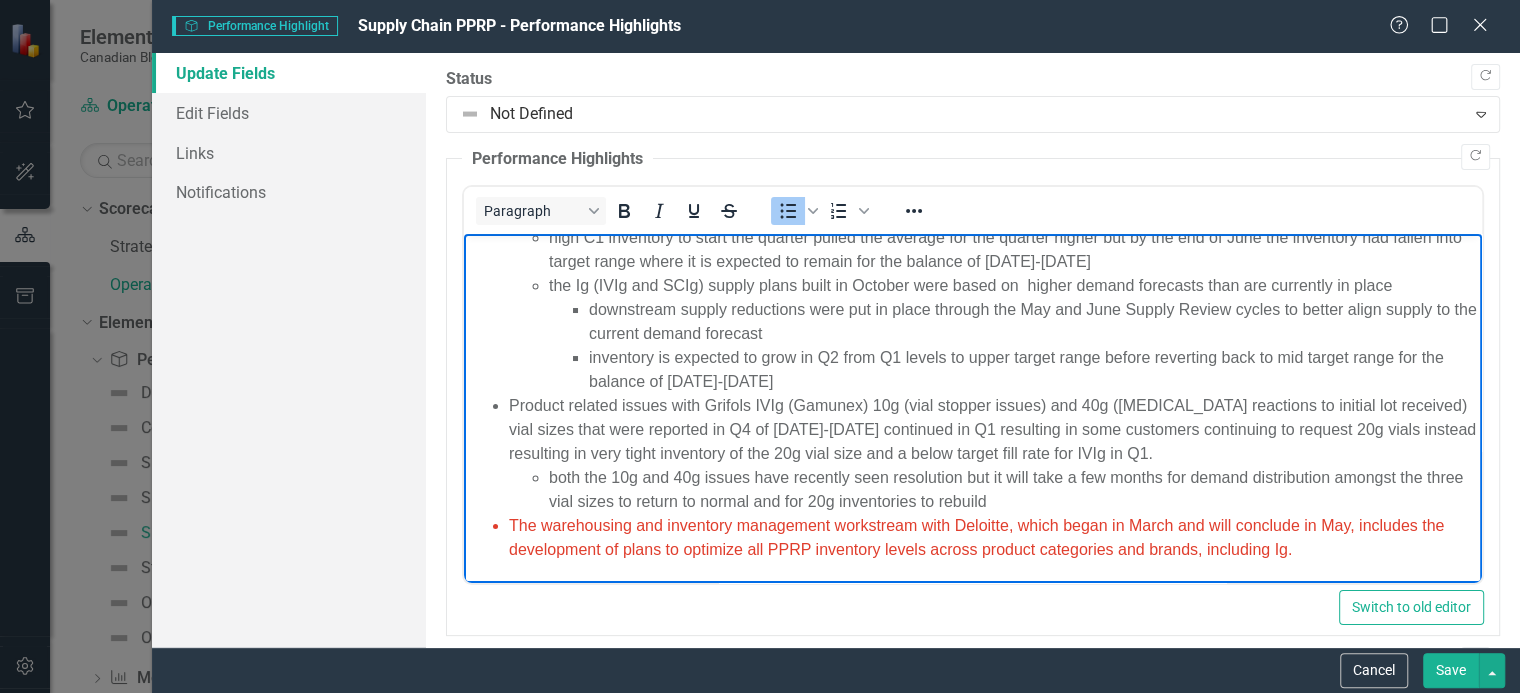 type 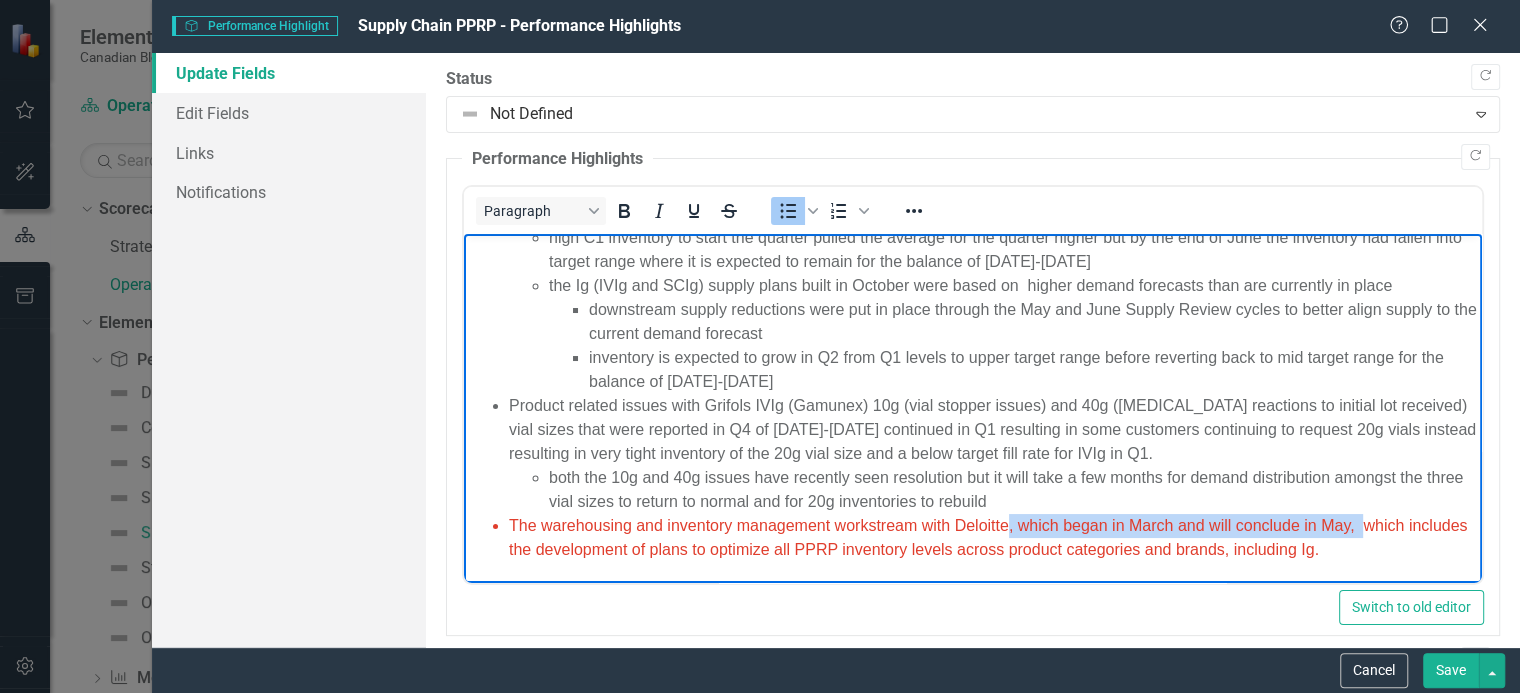 drag, startPoint x: 1009, startPoint y: 531, endPoint x: 1362, endPoint y: 527, distance: 353.02267 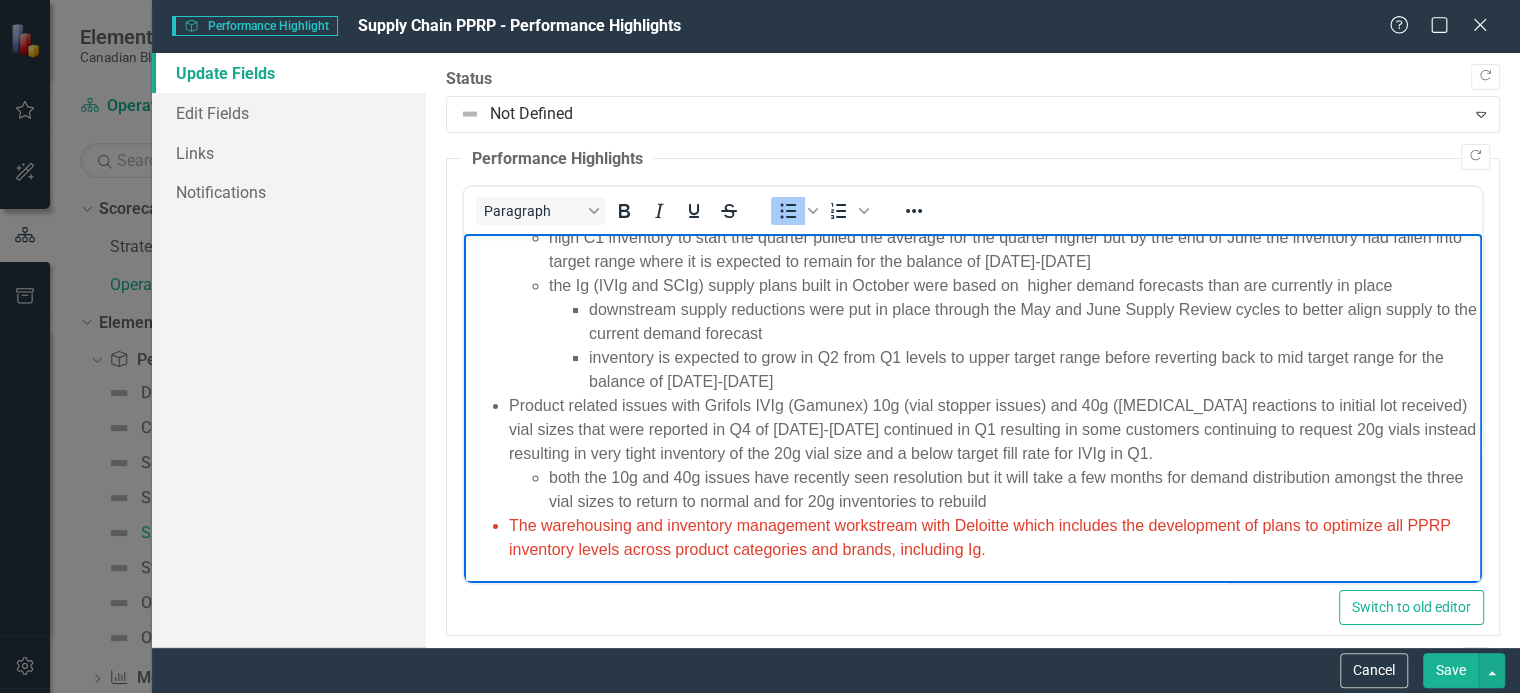 click on "The warehousing and inventory management workstream with Deloitte which includes the development of plans to optimize all PPRP inventory levels across product categories and brands, including Ig." at bounding box center [979, 537] 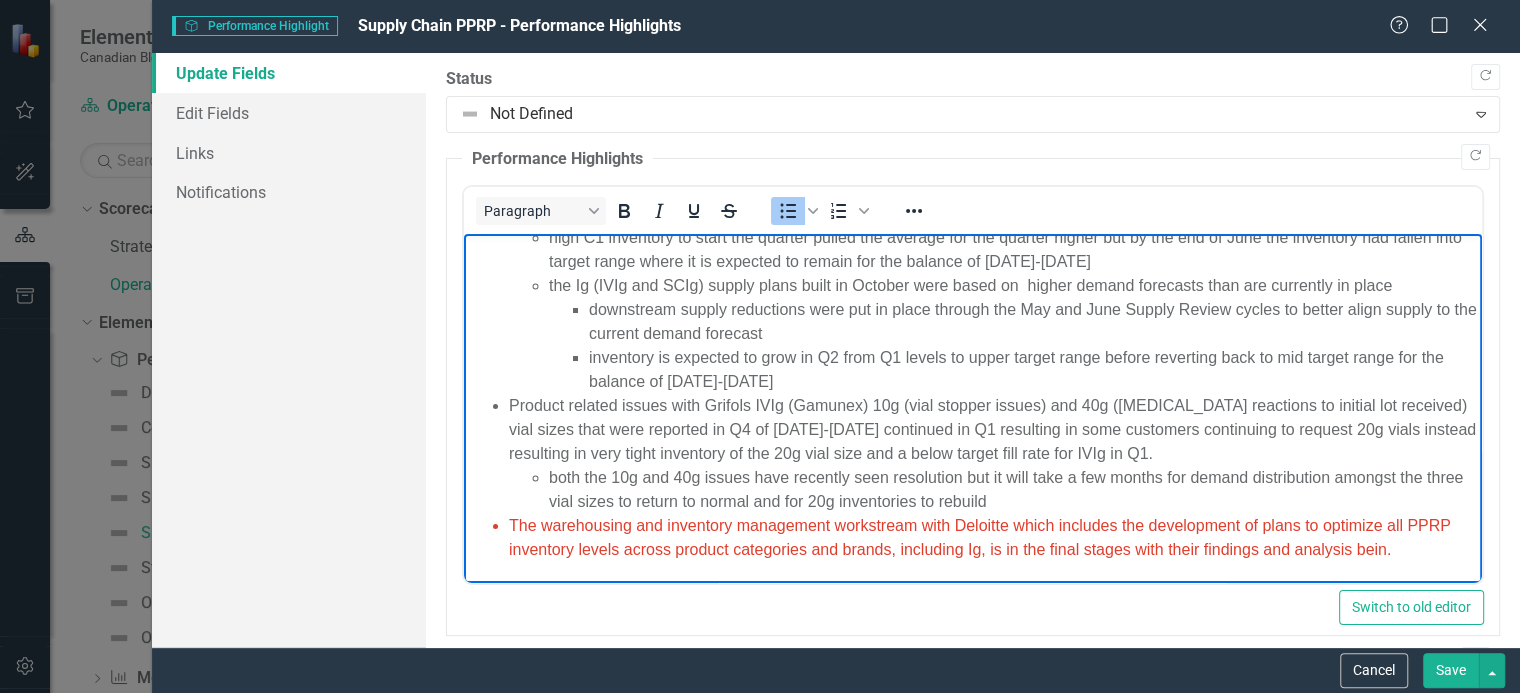 scroll, scrollTop: 60, scrollLeft: 0, axis: vertical 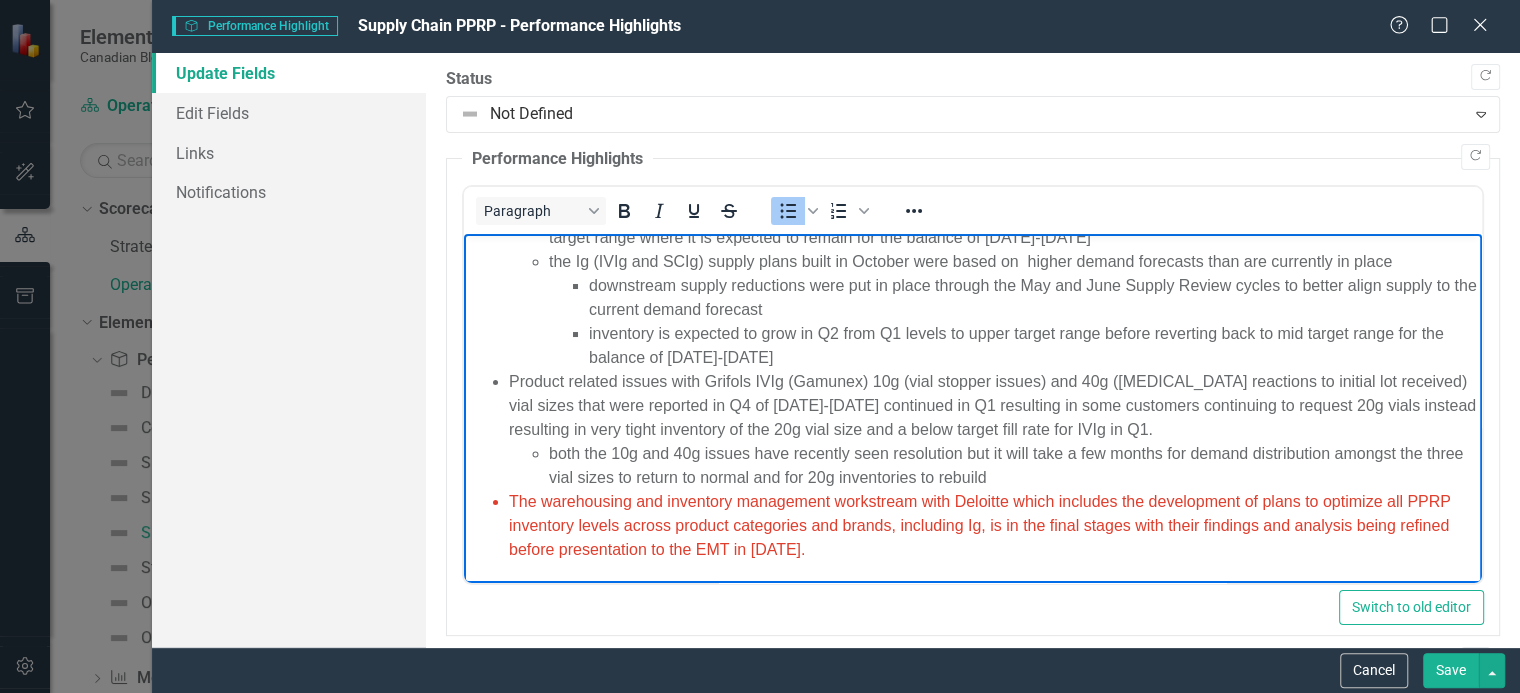 drag, startPoint x: 509, startPoint y: 499, endPoint x: 927, endPoint y: 554, distance: 421.6029 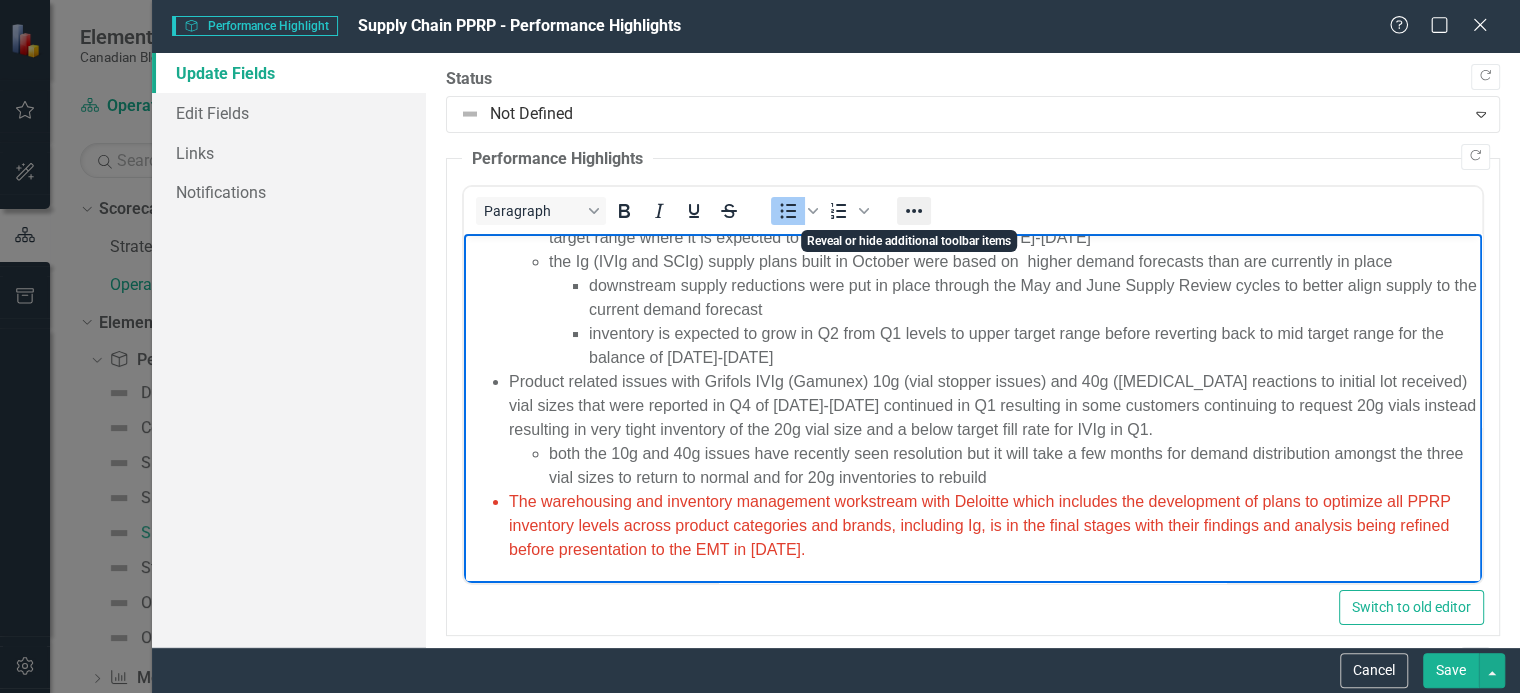 click 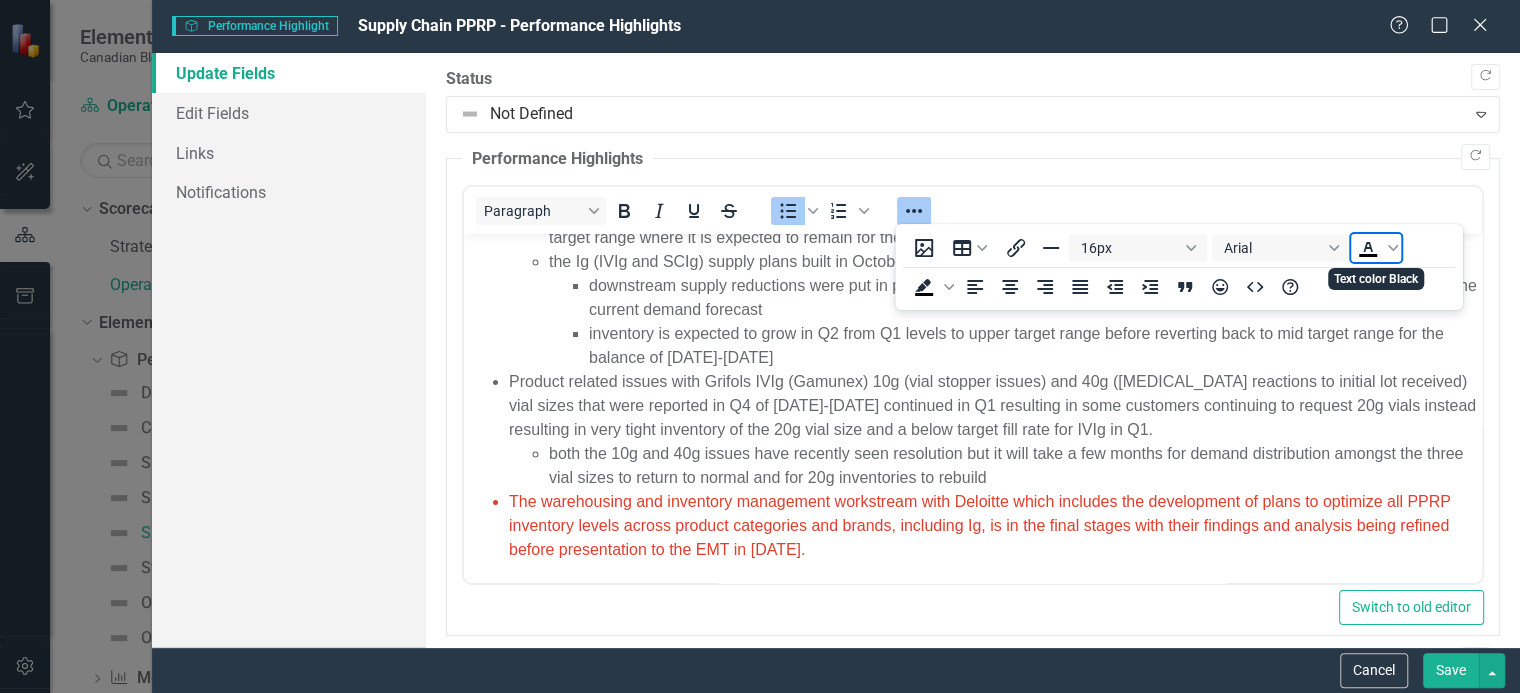 click 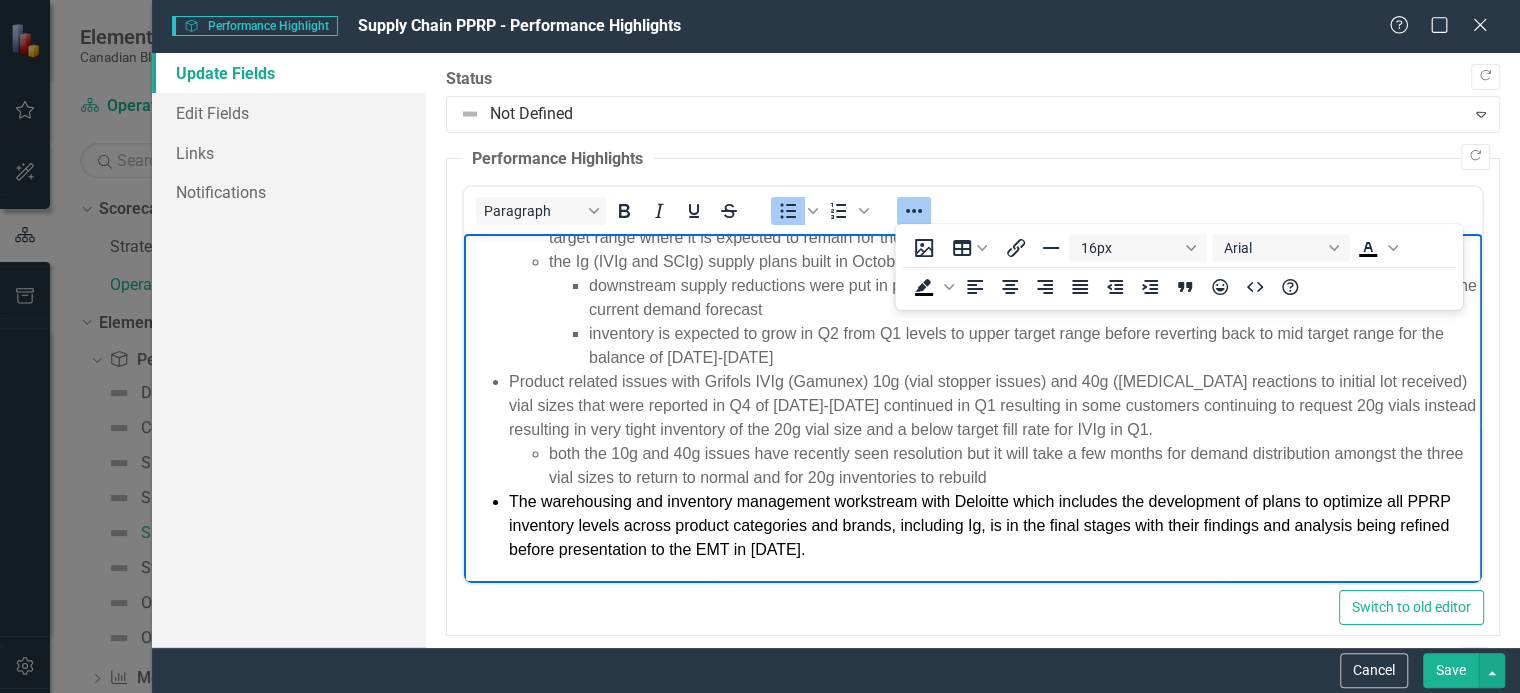 click on "both the 10g and 40g issues have recently seen resolution but it will take a few months for demand distribution amongst the three vial sizes to return to normal and for 20g inventories to rebuild" at bounding box center [1012, 466] 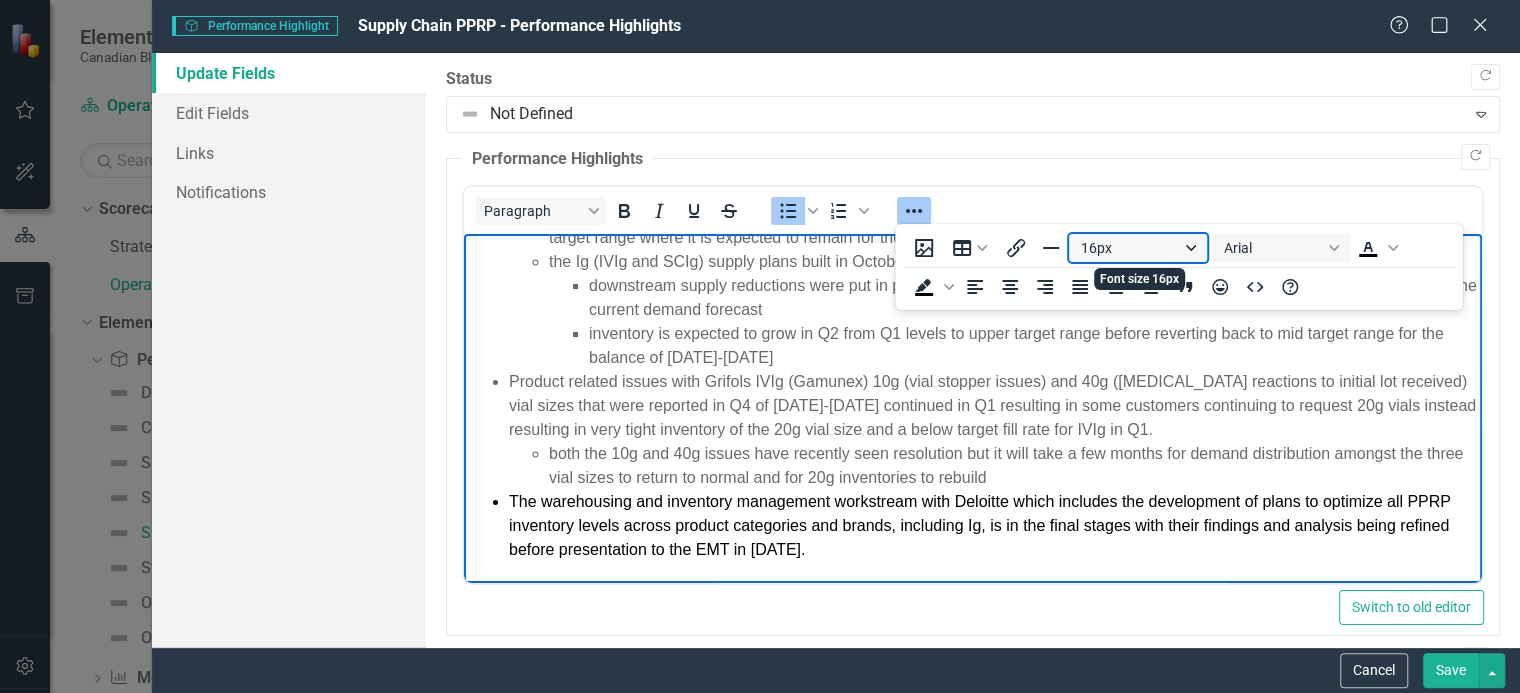 click on "16px" at bounding box center [1138, 248] 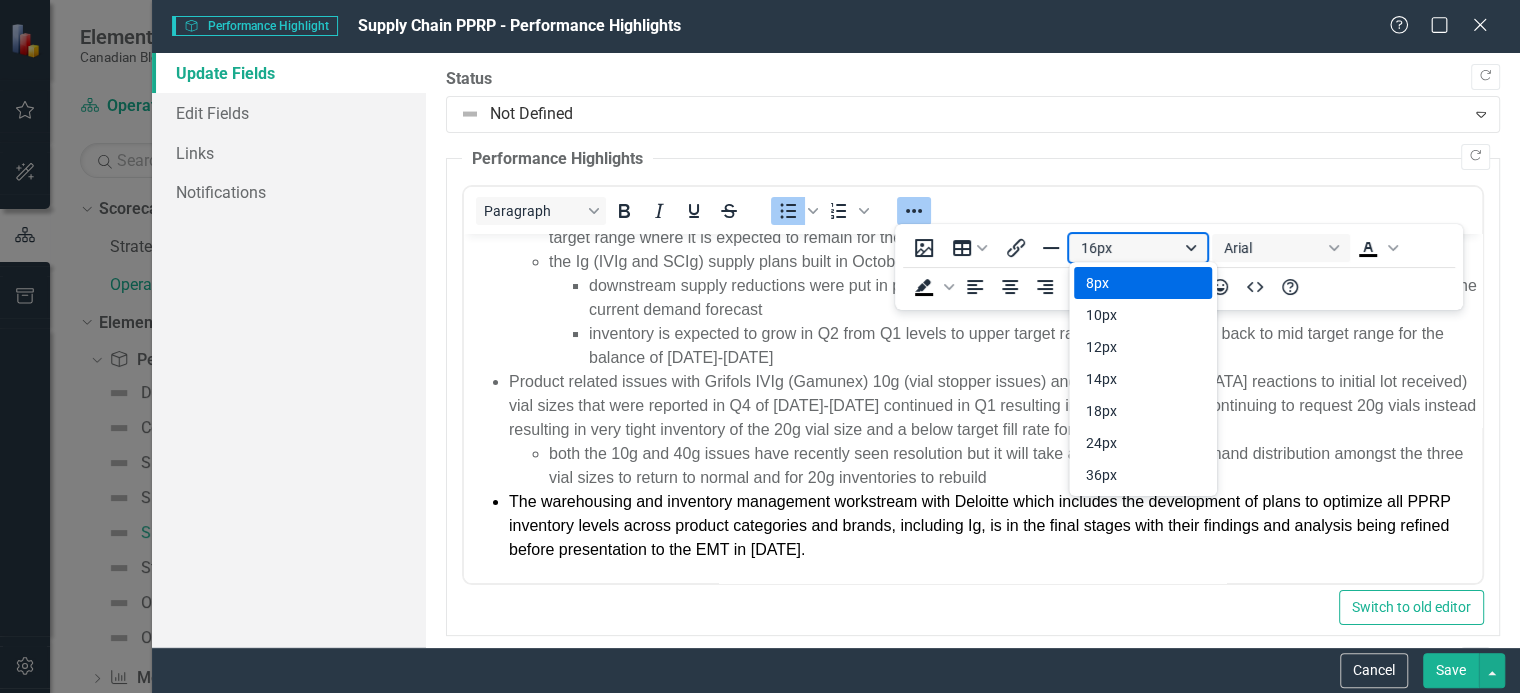 click on "16px" at bounding box center (1138, 248) 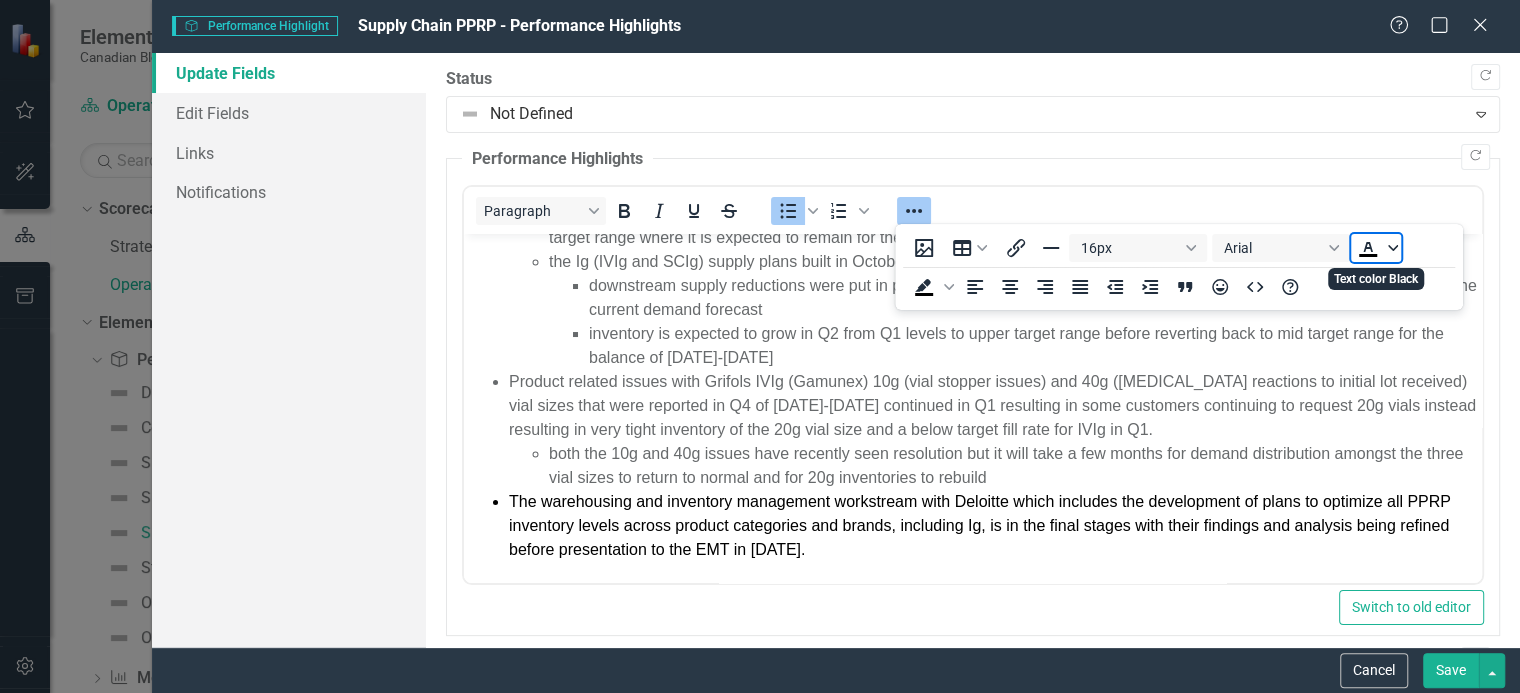 click 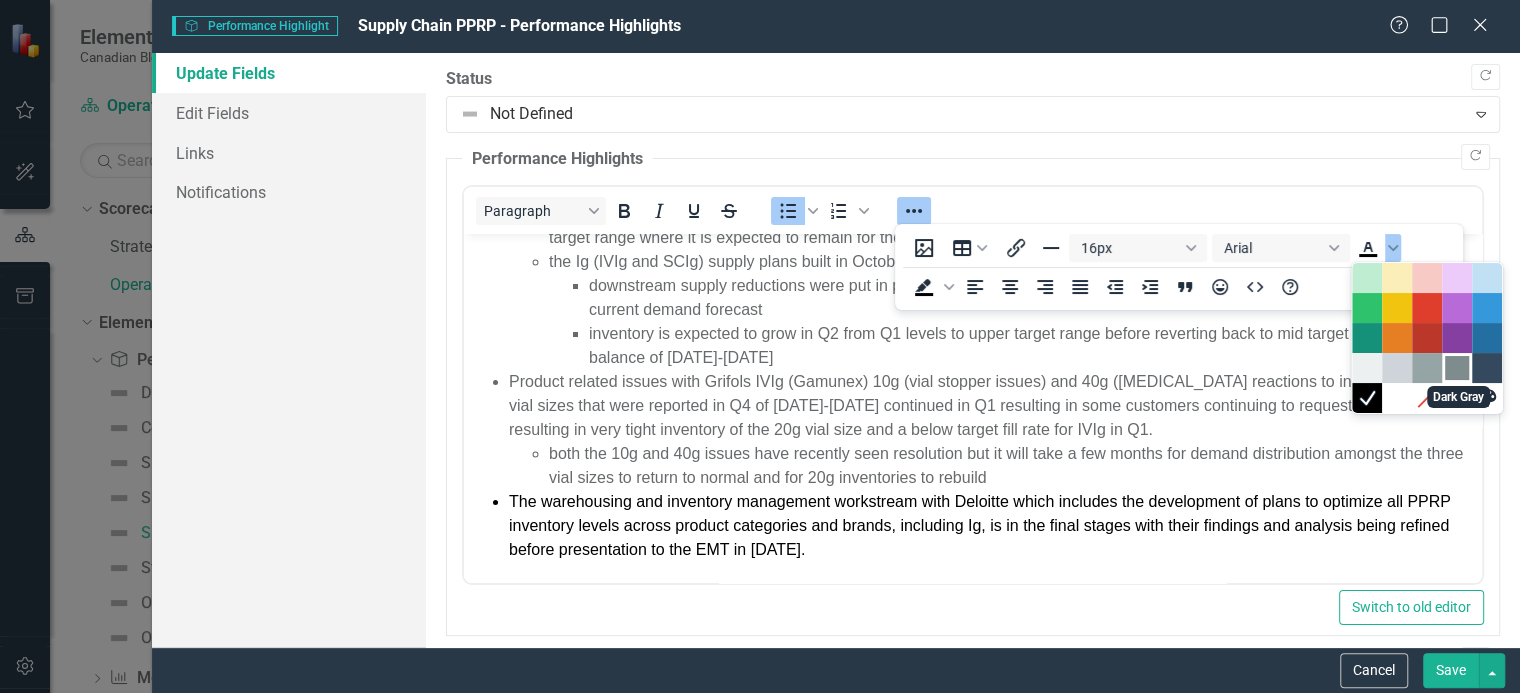 click at bounding box center (1457, 368) 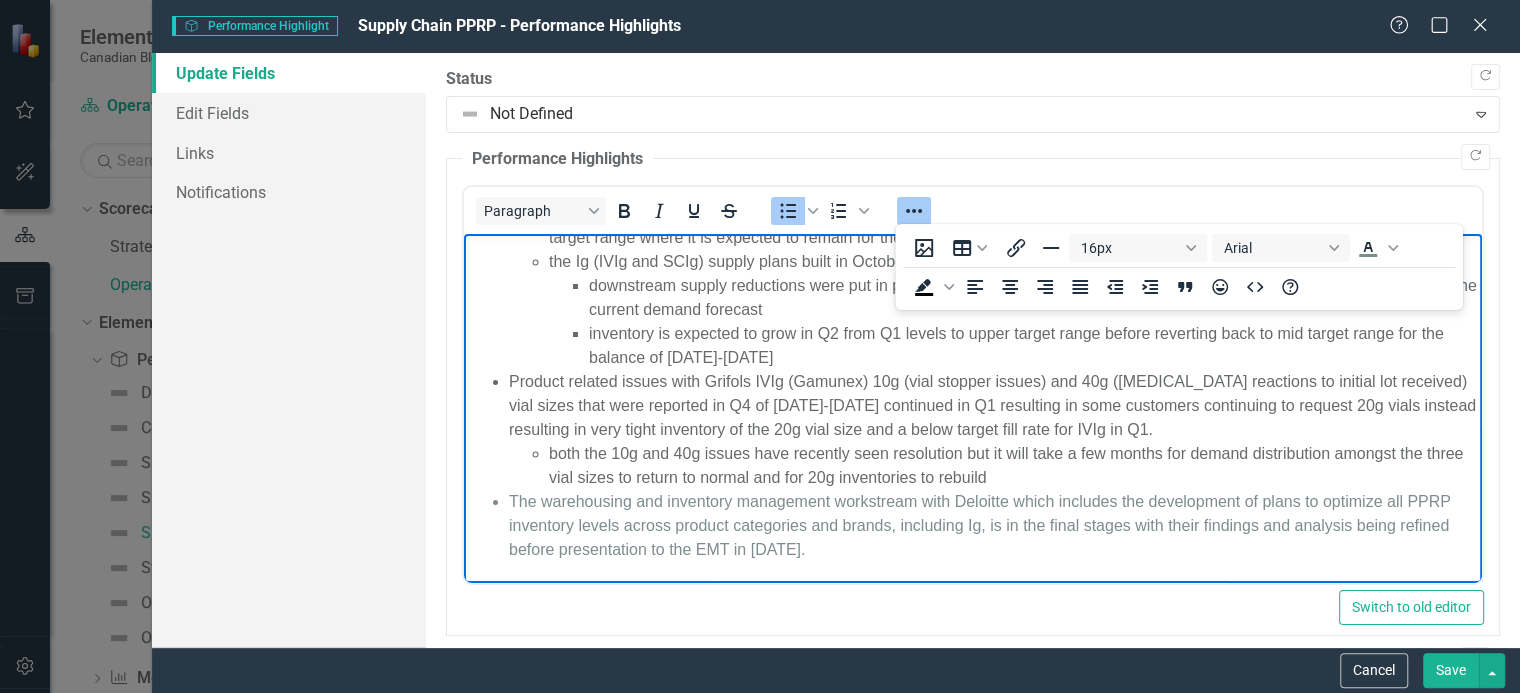 click on "The warehousing and inventory management workstream with Deloitte which includes the development of plans to optimize all PPRP inventory levels across product categories and brands, including Ig, is in the final stages with their findings and analysis being refined before presentation to the EMT in [DATE]." at bounding box center [992, 526] 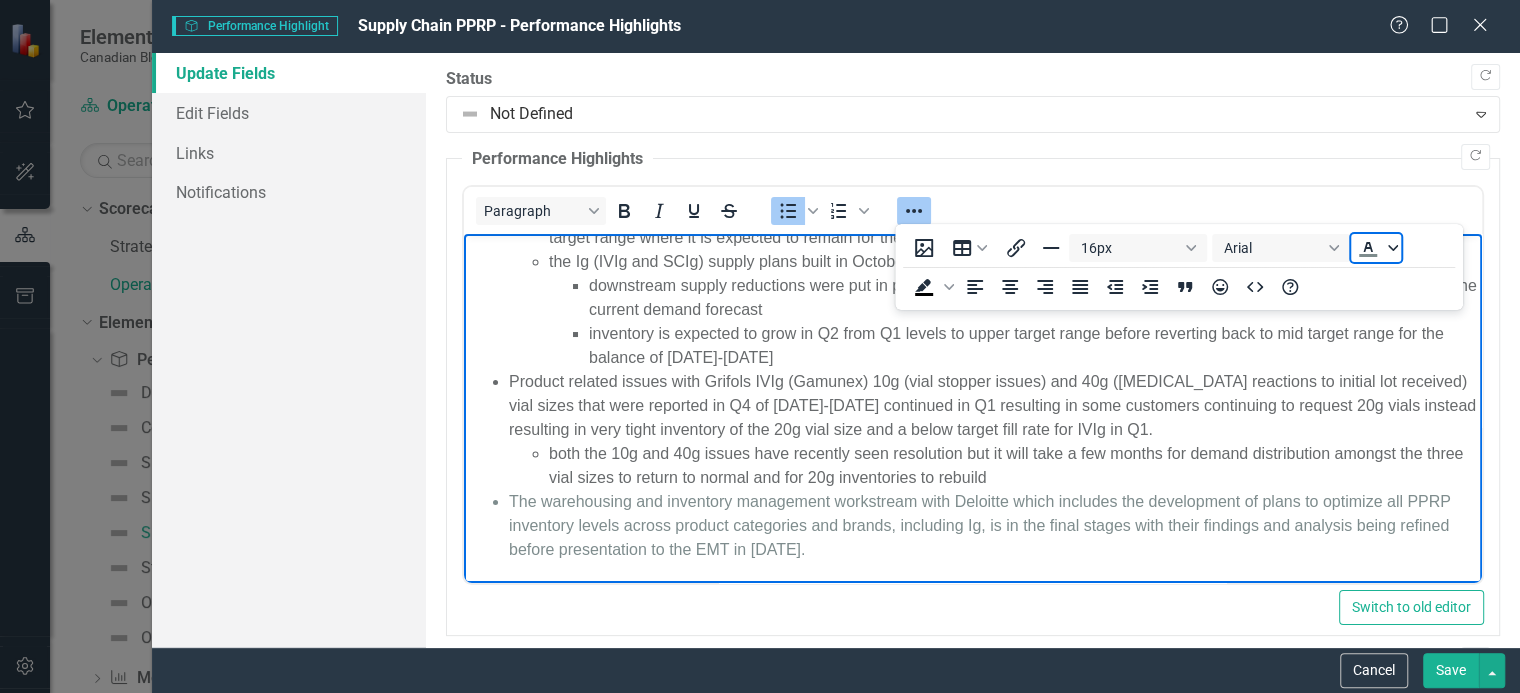 click 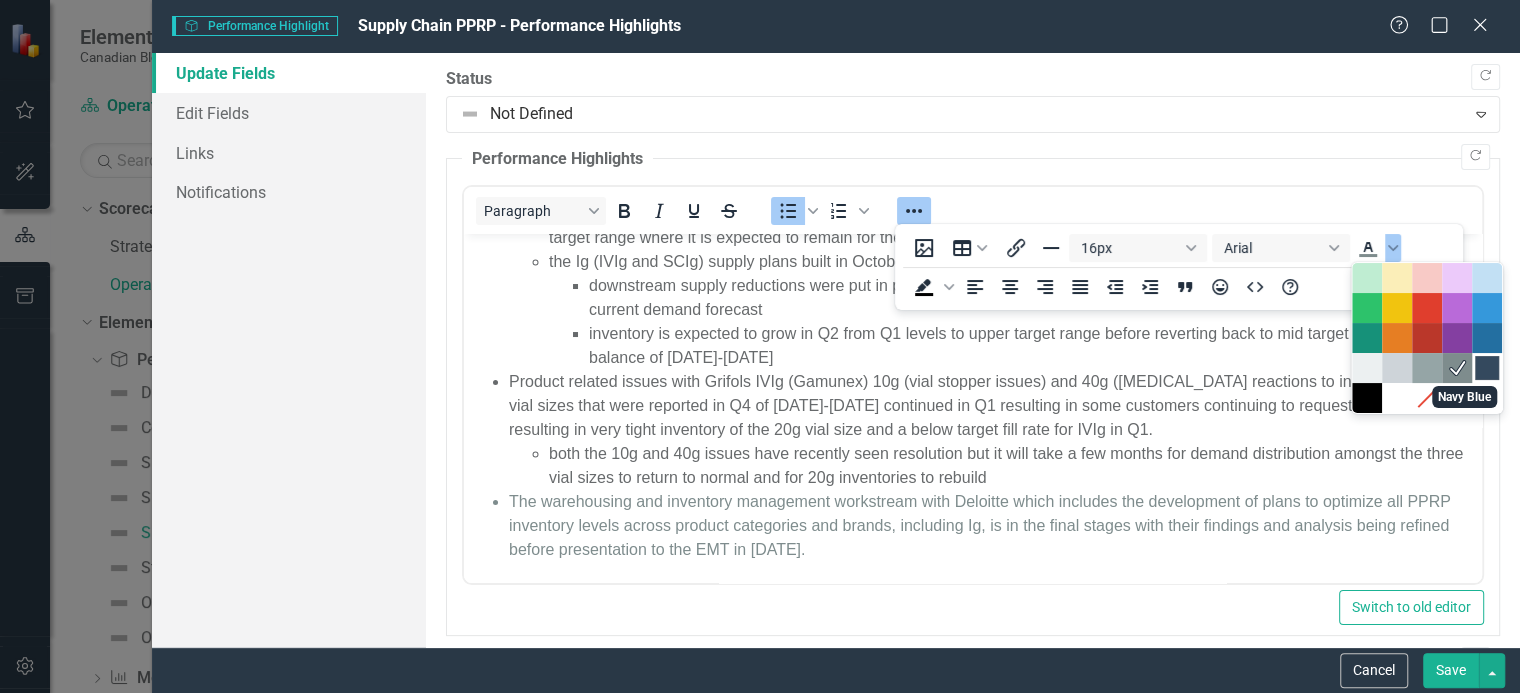 click at bounding box center (1487, 368) 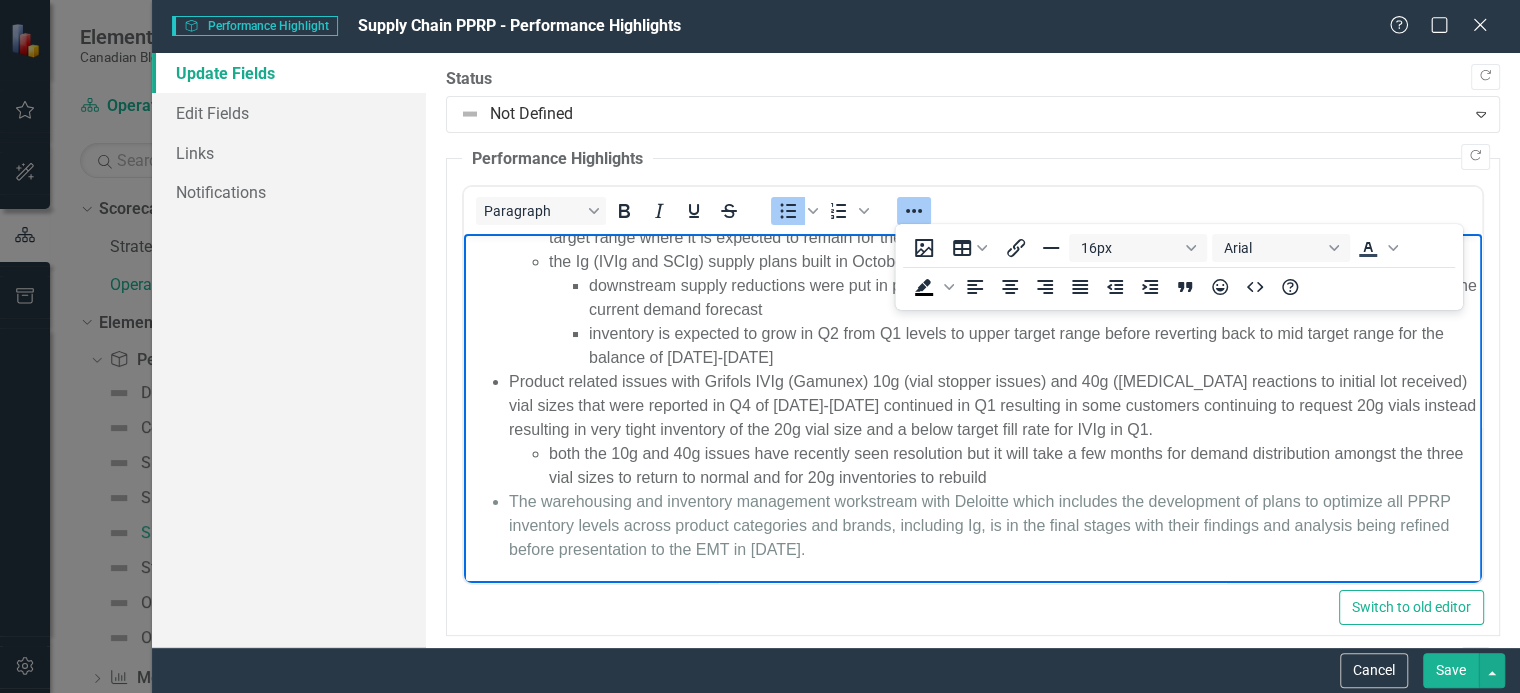 drag, startPoint x: 511, startPoint y: 502, endPoint x: 966, endPoint y: 544, distance: 456.93436 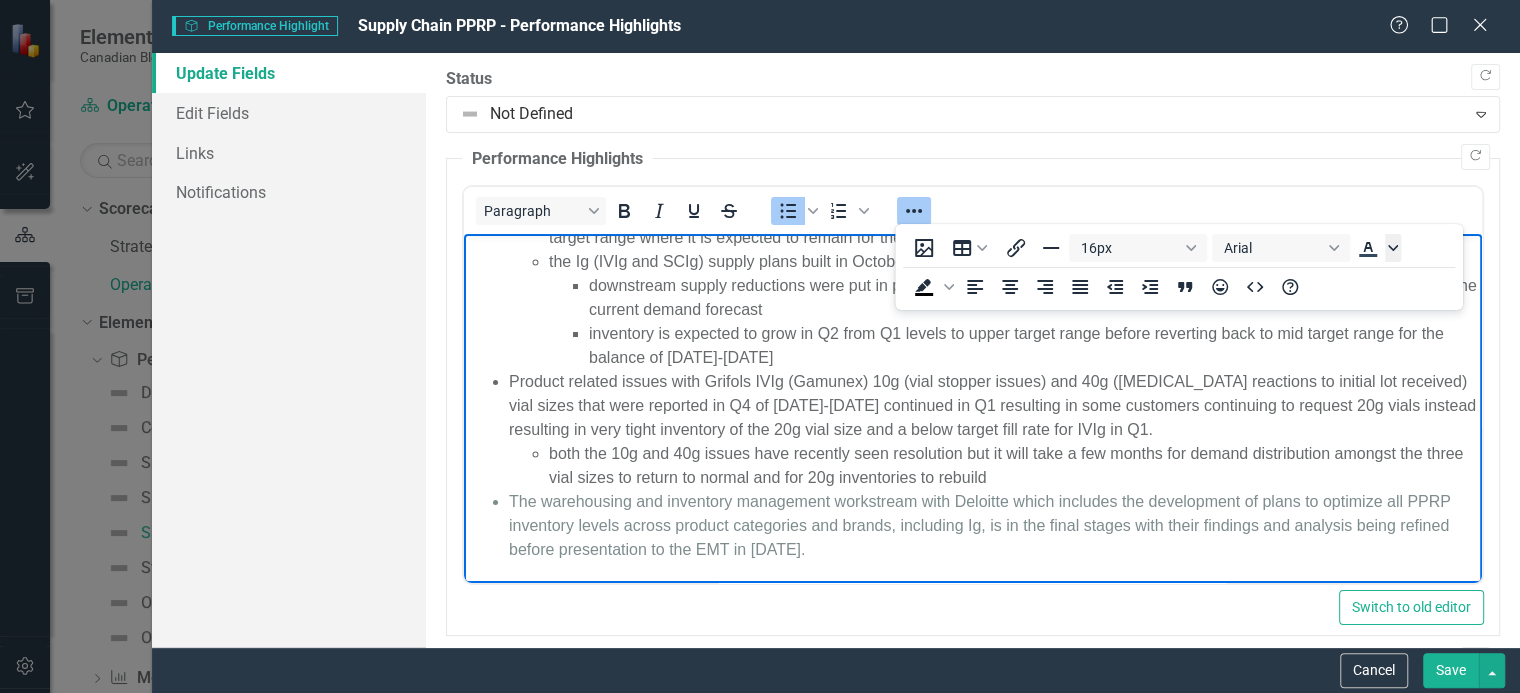 click at bounding box center (1393, 248) 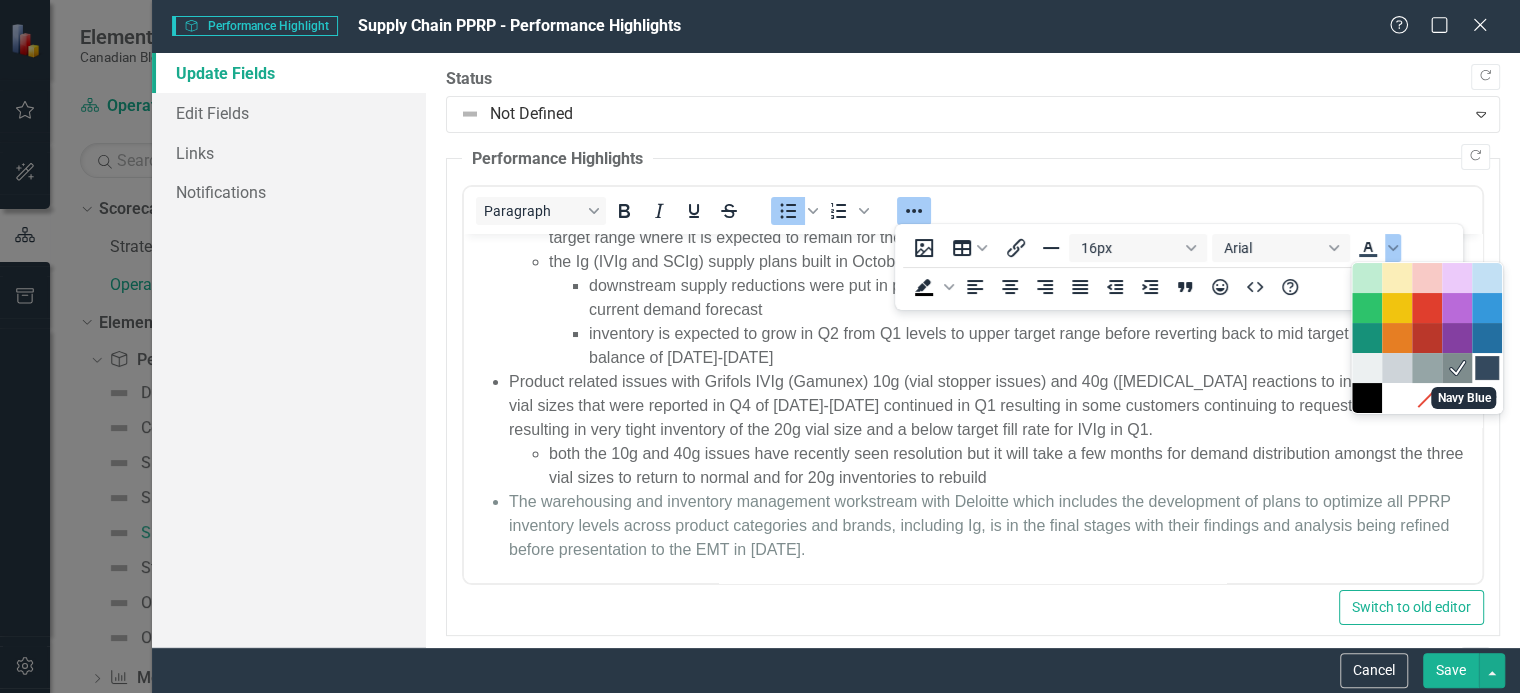 click at bounding box center [1487, 368] 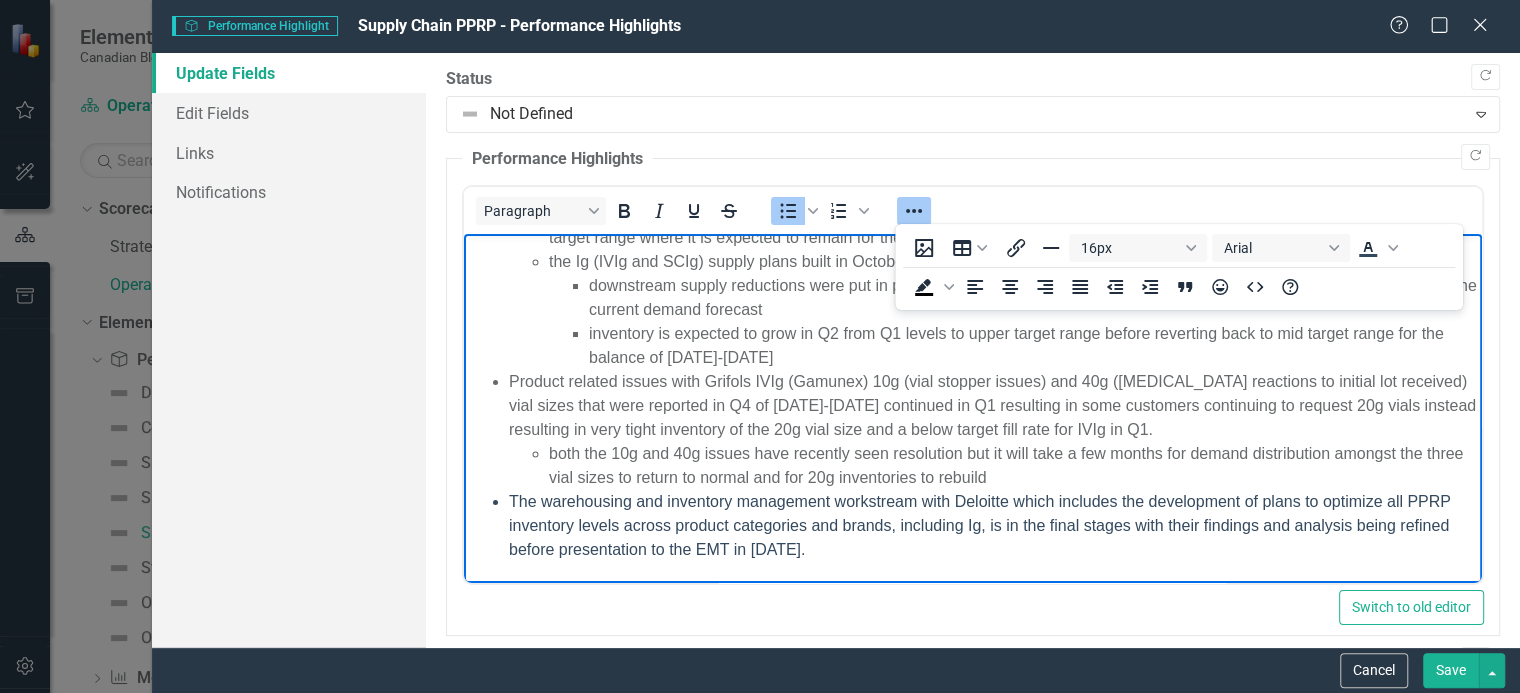 click on "The warehousing and inventory management workstream with Deloitte which includes the development of plans to optimize all PPRP inventory levels across product categories and brands, including Ig, is in the final stages with their findings and analysis being refined before presentation to the EMT in [DATE]." at bounding box center [992, 526] 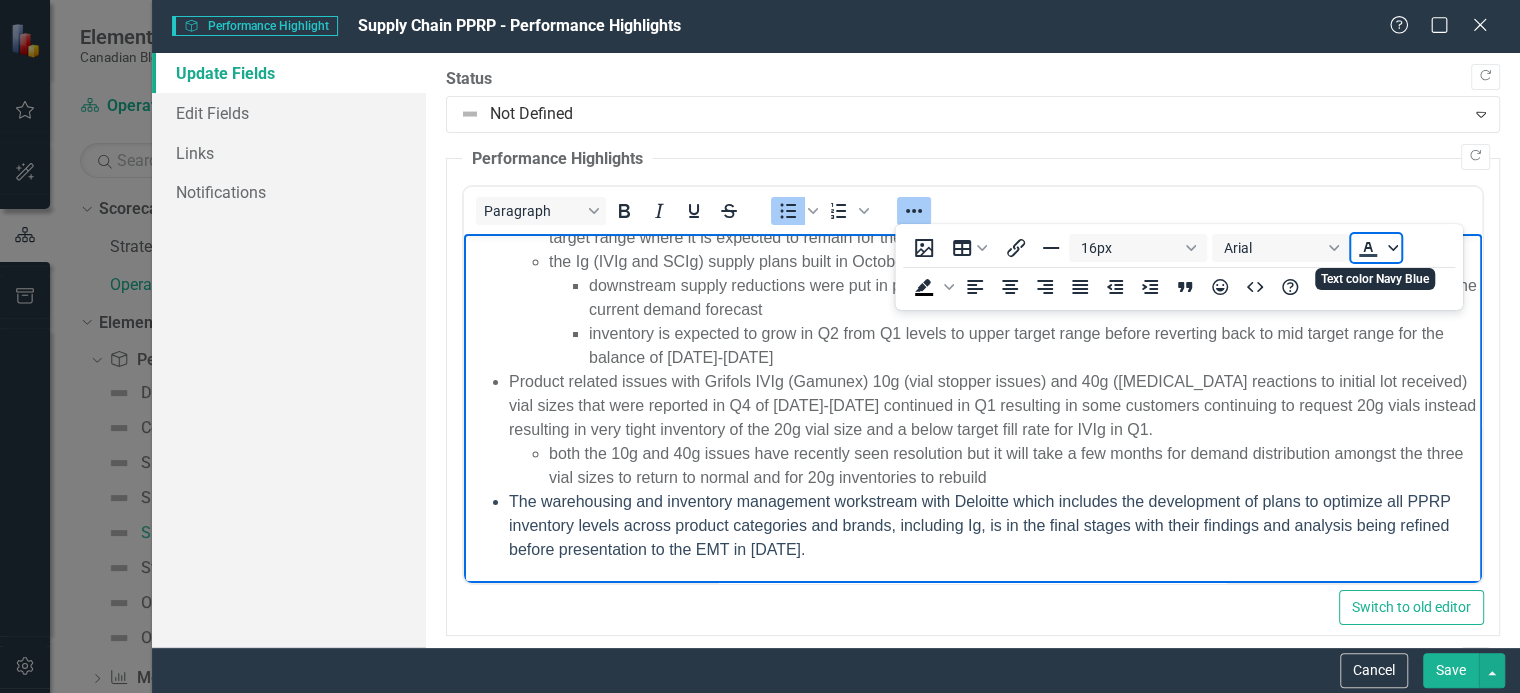 click 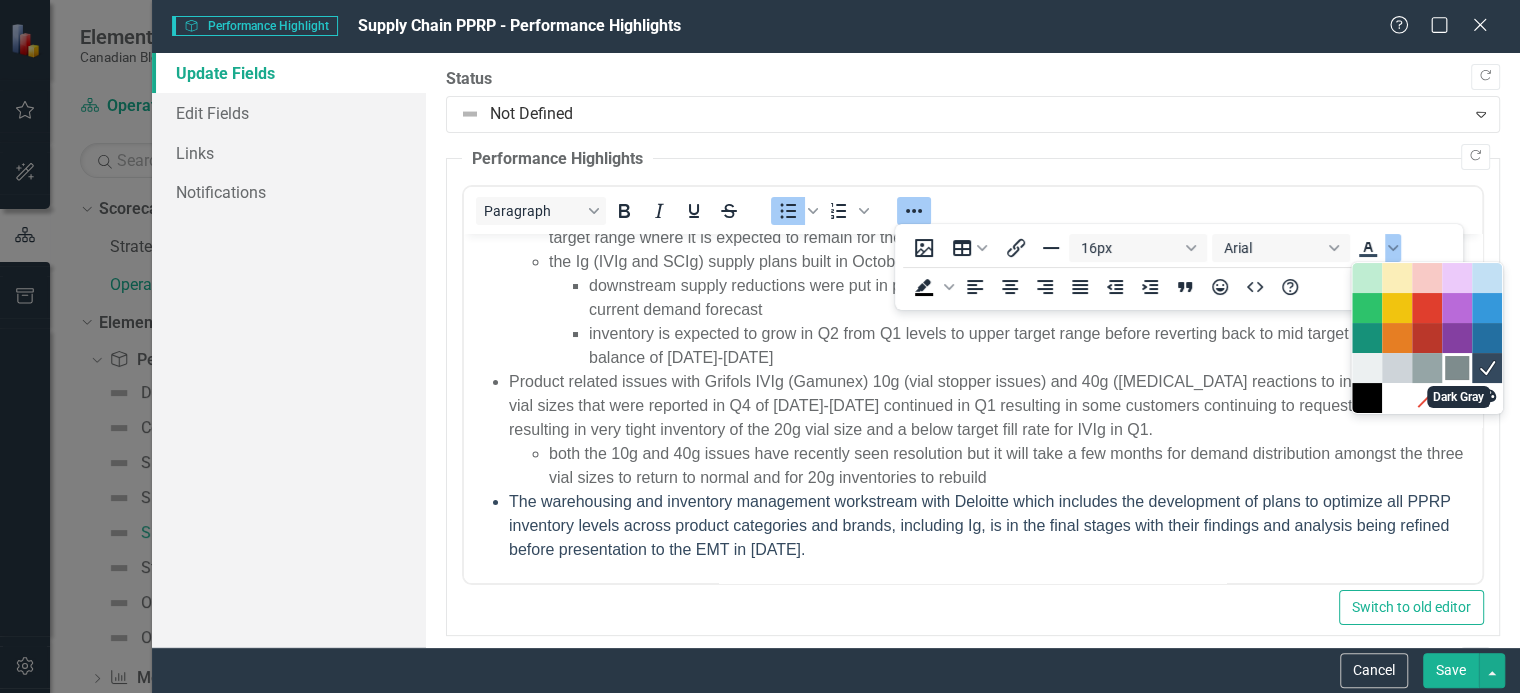 click at bounding box center (1457, 368) 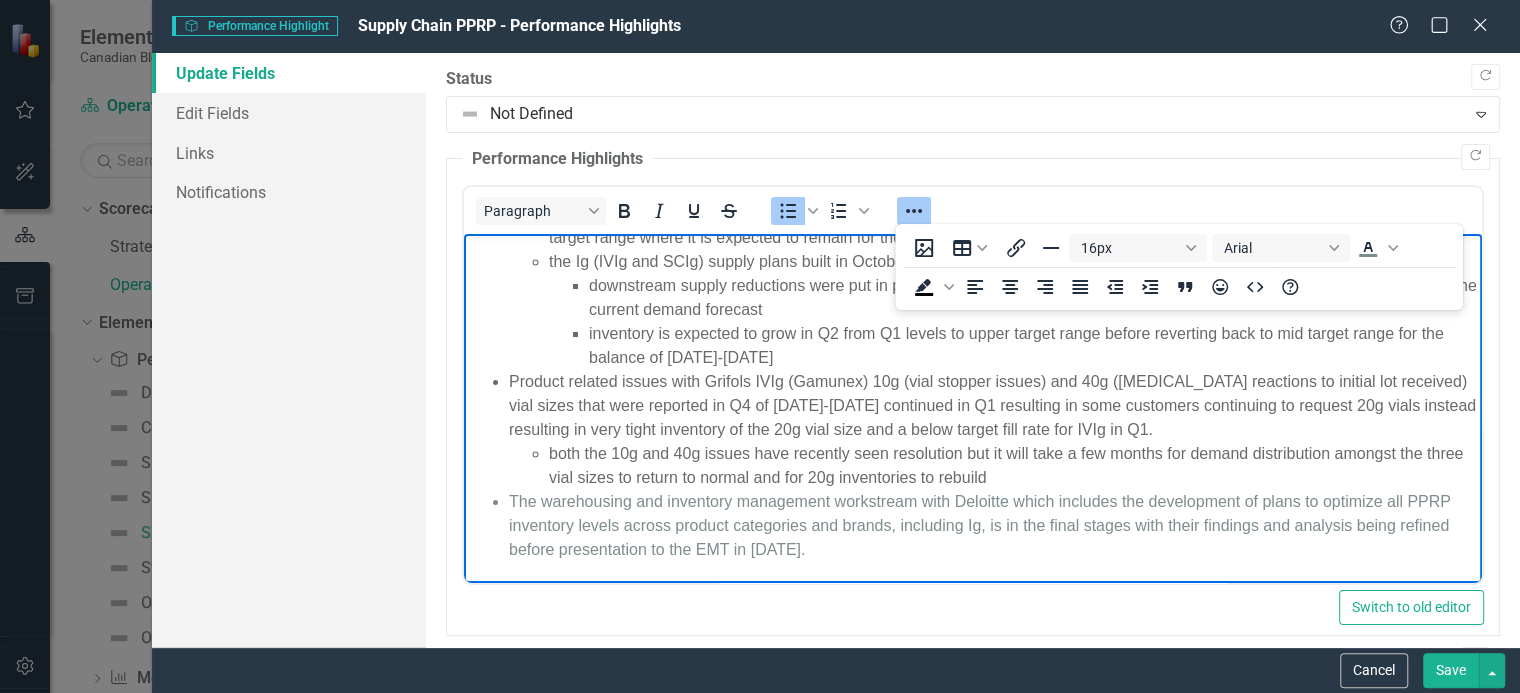 click on "The warehousing and inventory management workstream with Deloitte which includes the development of plans to optimize all PPRP inventory levels across product categories and brands, including Ig, is in the final stages with their findings and analysis being refined before presentation to the EMT in [DATE]." at bounding box center (992, 526) 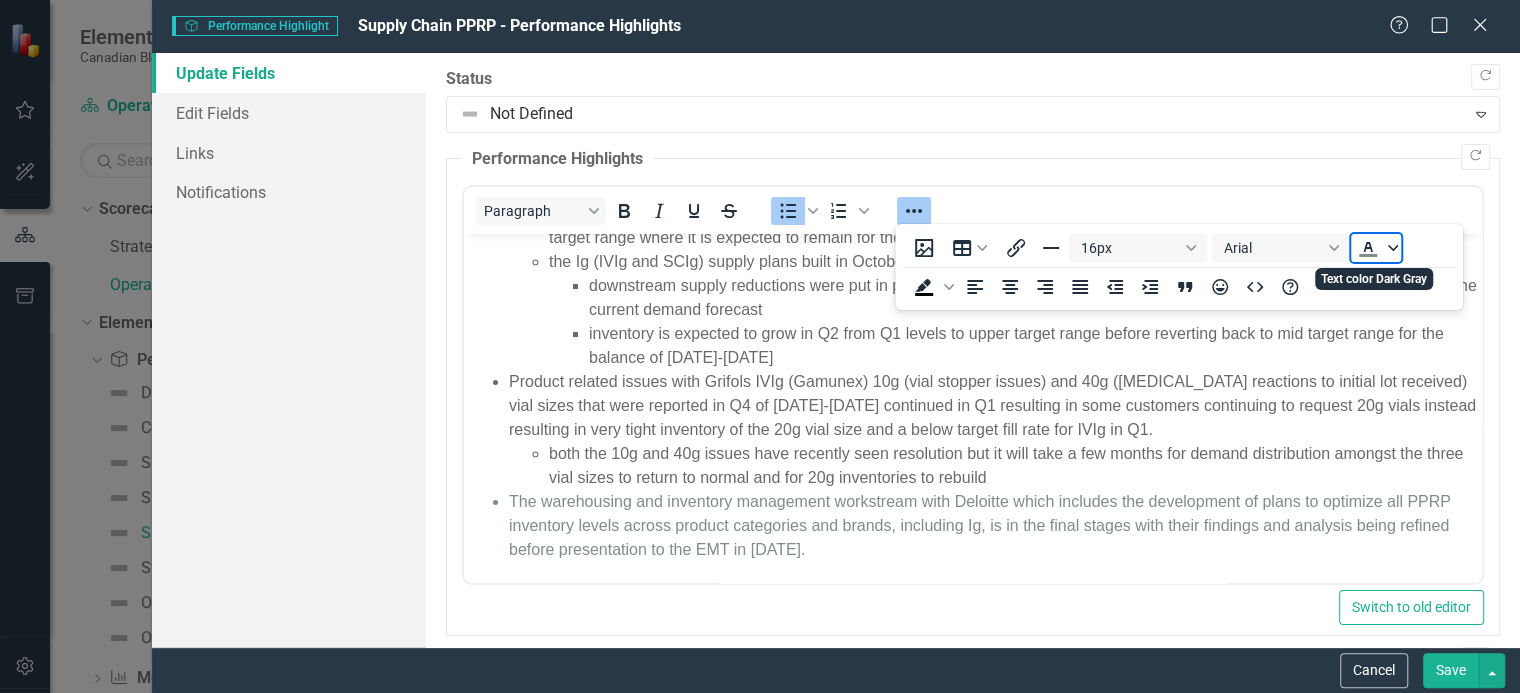 click 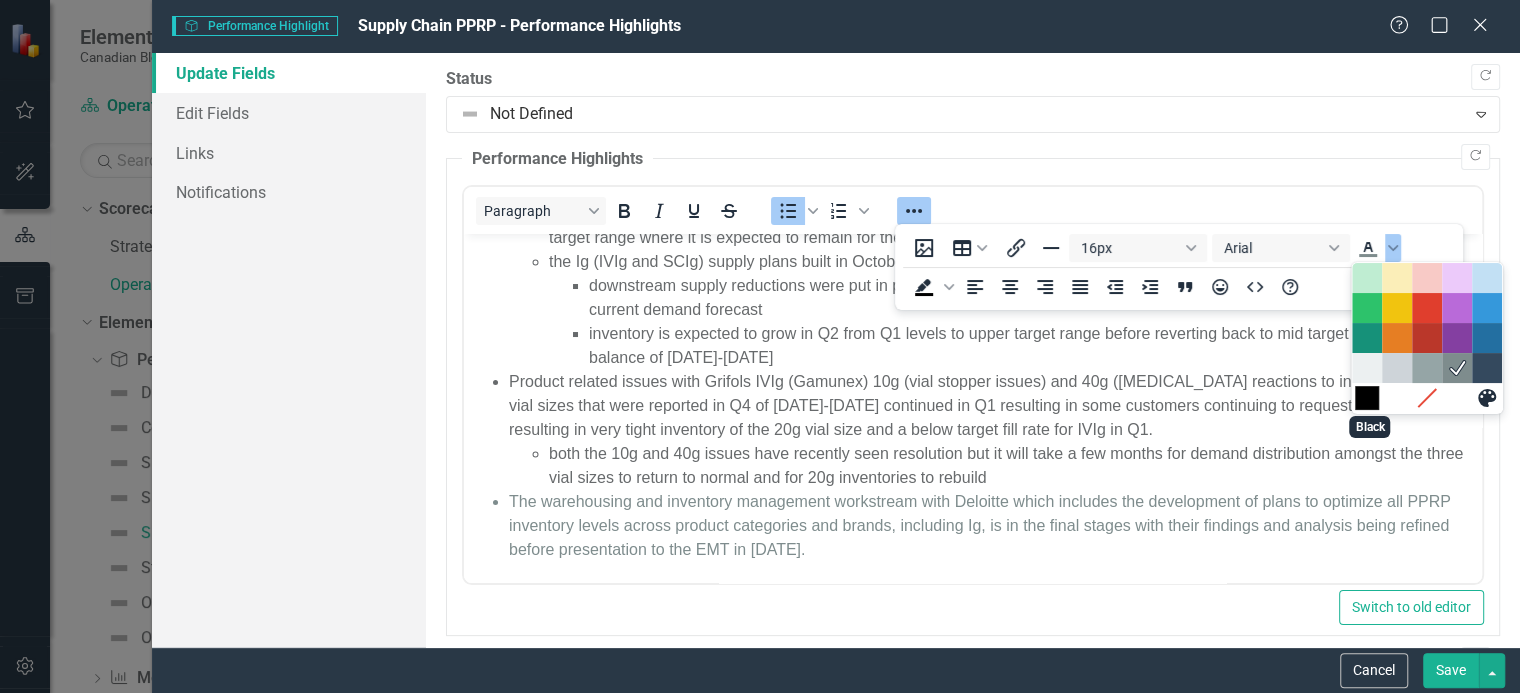 click at bounding box center (1367, 398) 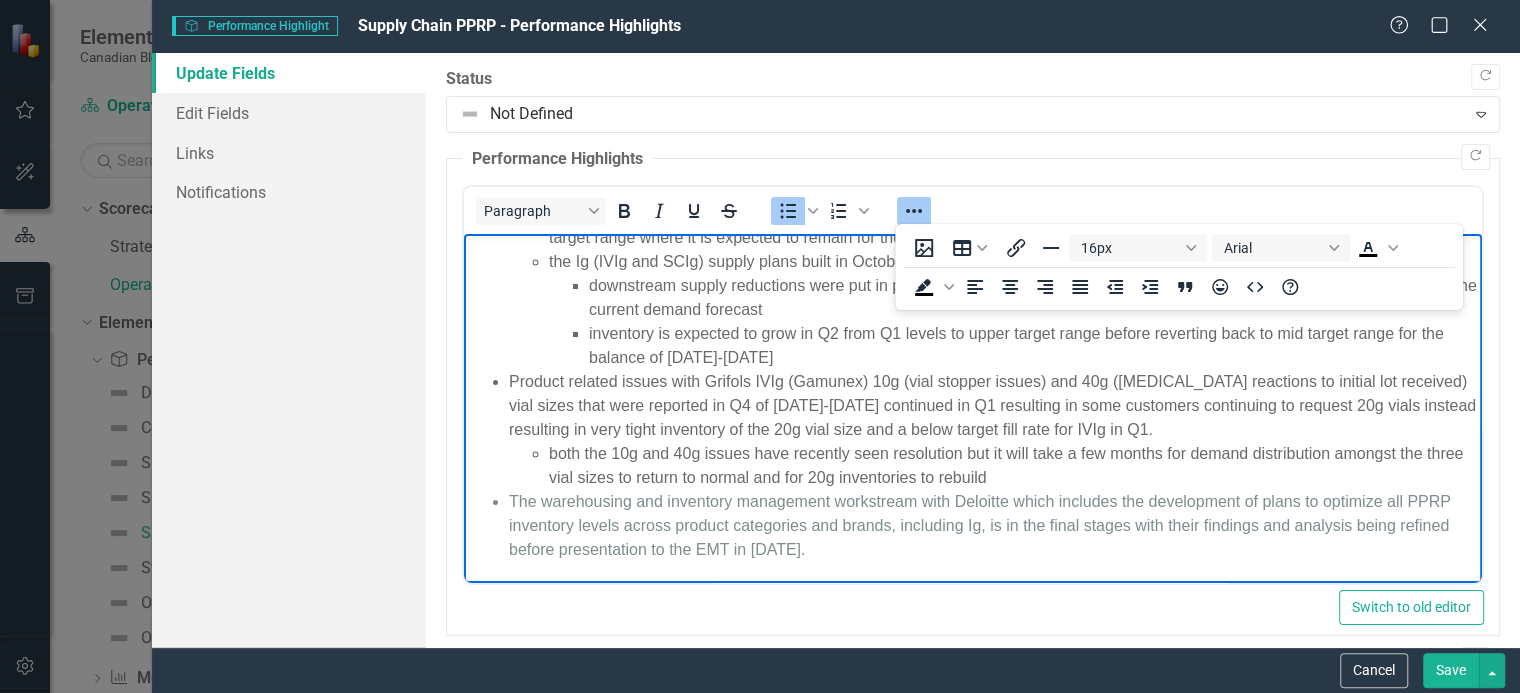 drag, startPoint x: 508, startPoint y: 499, endPoint x: 920, endPoint y: 554, distance: 415.6549 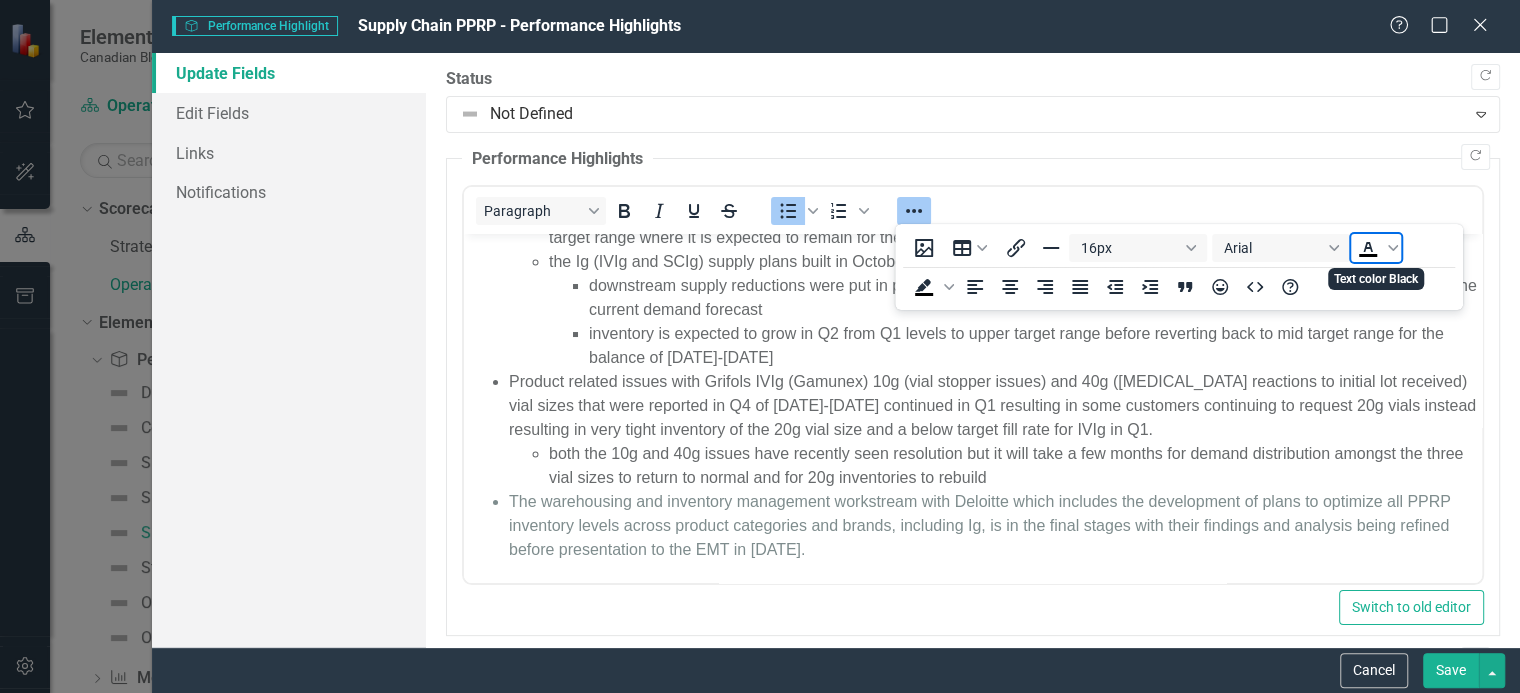 click 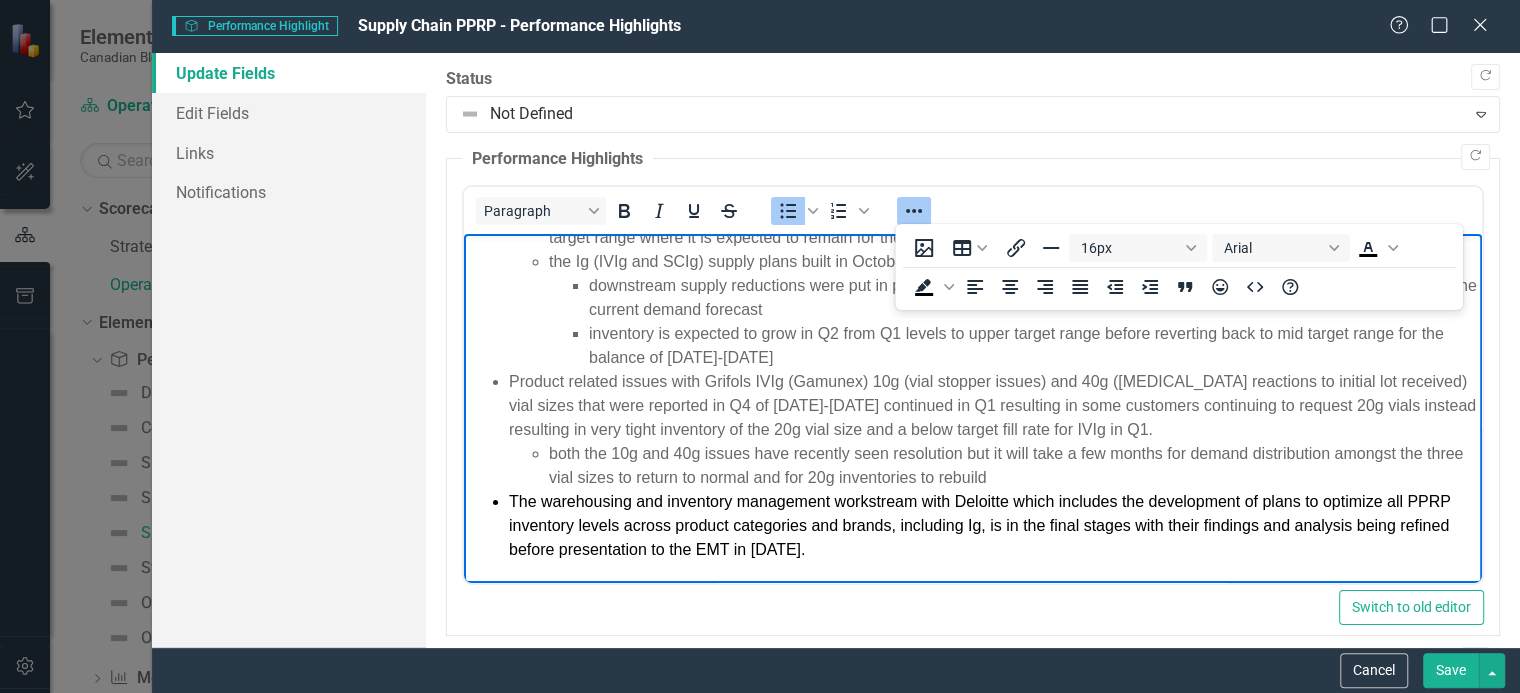 click on "The warehousing and inventory management workstream with Deloitte which includes the development of plans to optimize all PPRP inventory levels across product categories and brands, including Ig, is in the final stages with their findings and analysis being refined before presentation to the EMT in [DATE]." at bounding box center [992, 526] 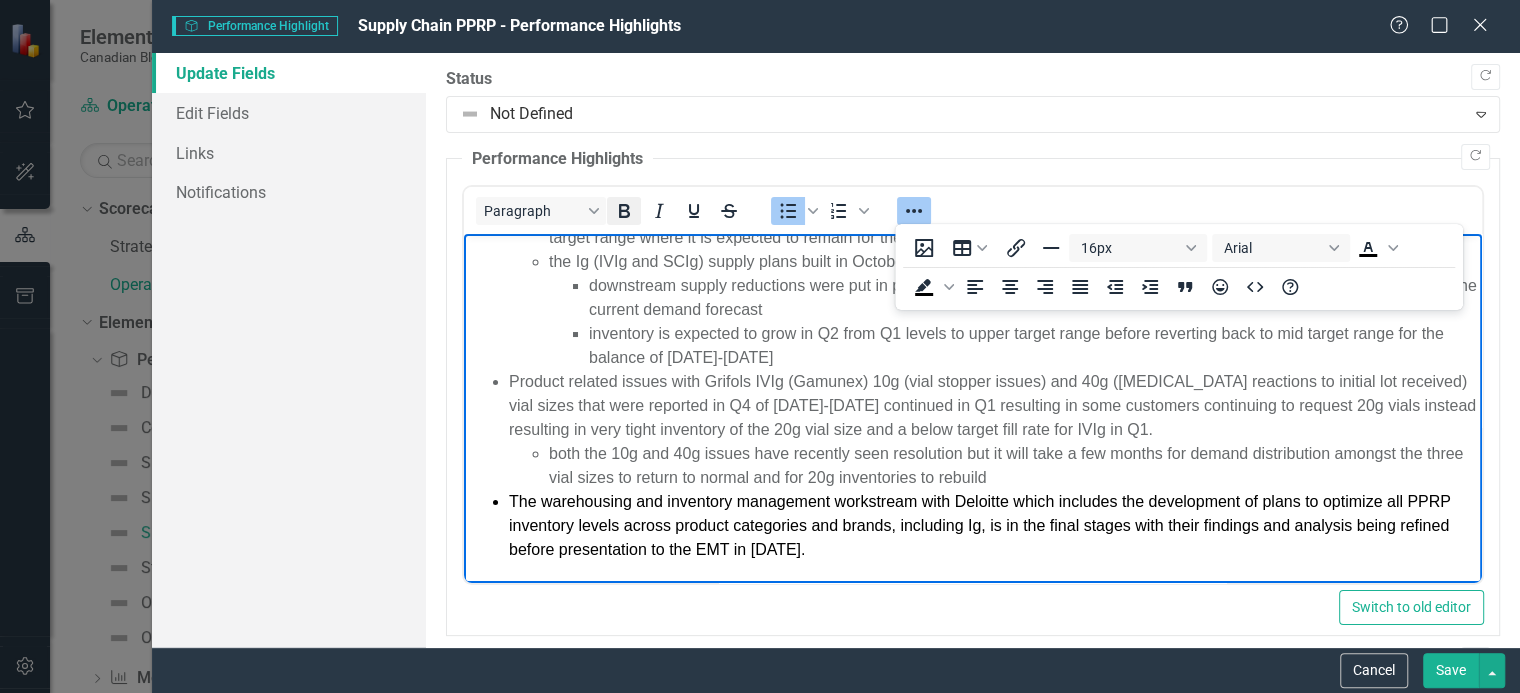 click 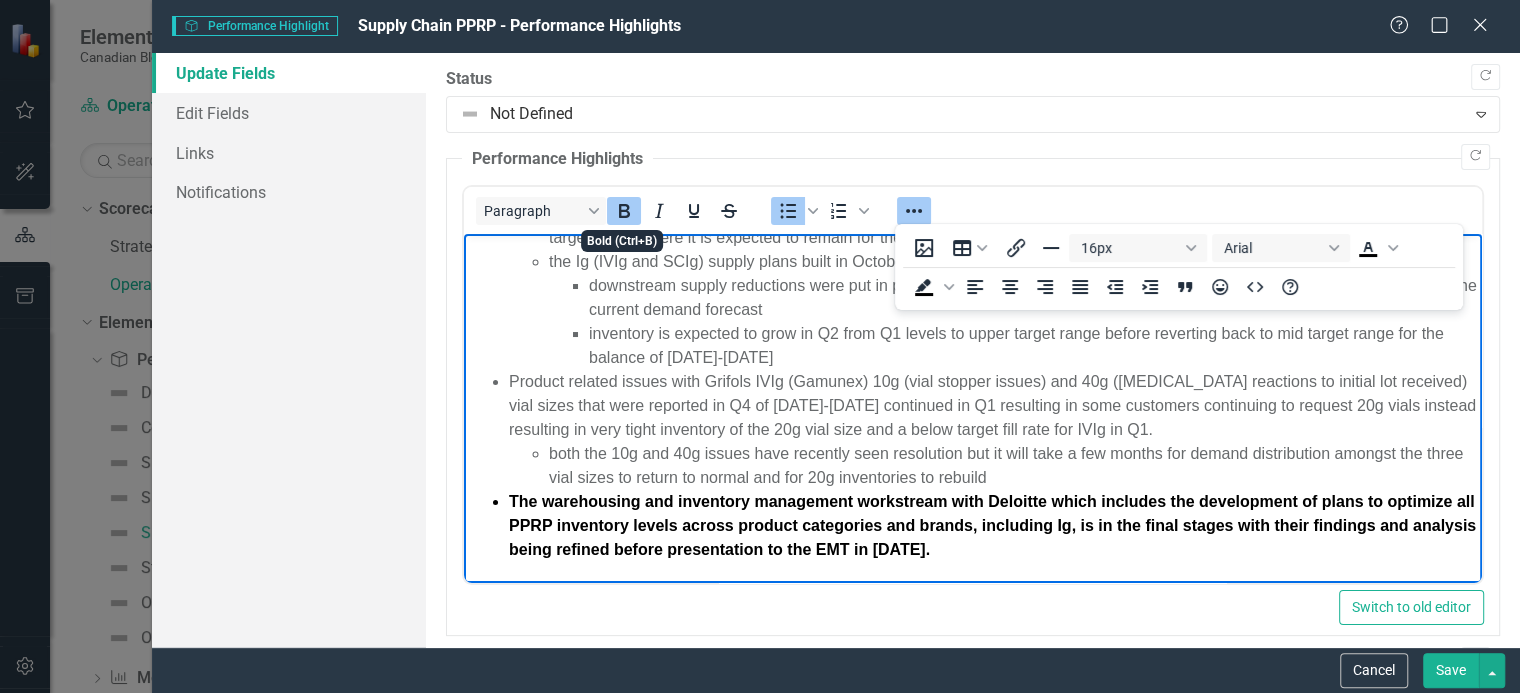 click 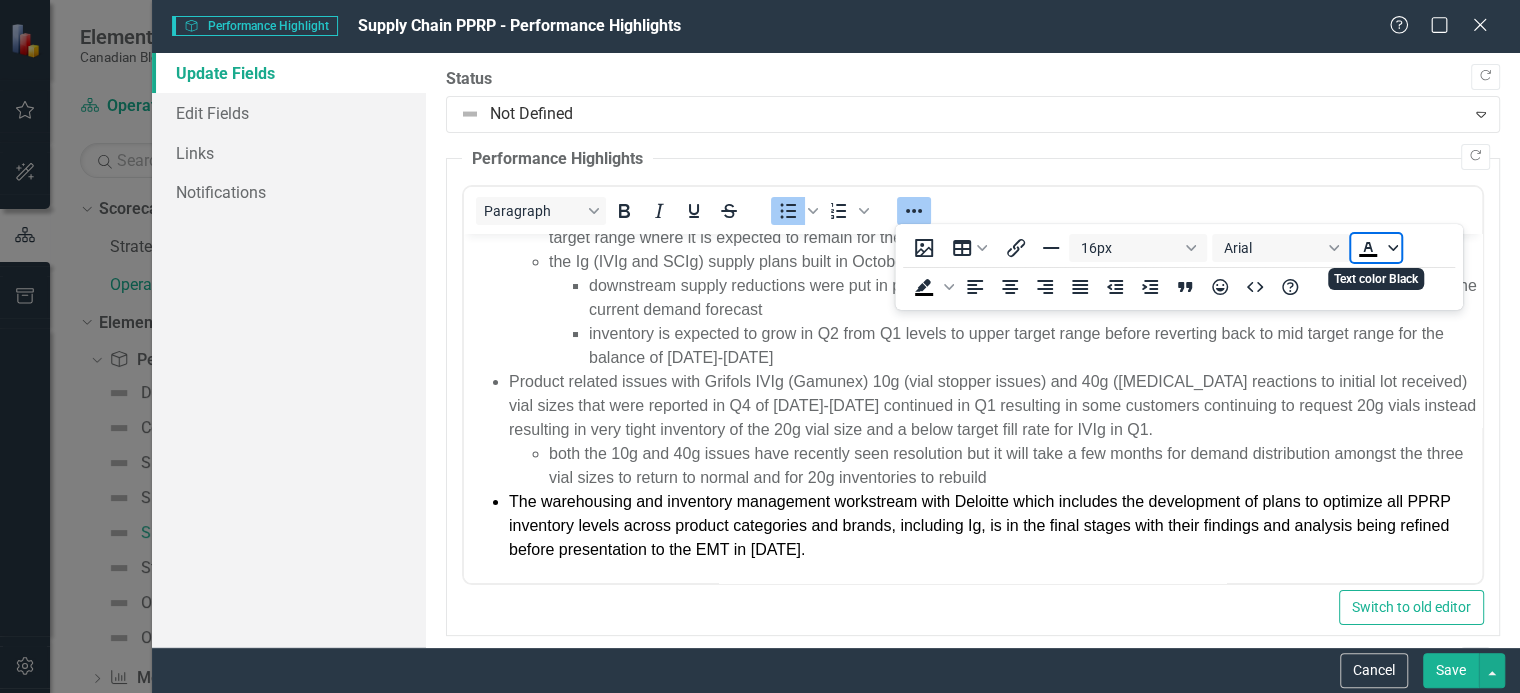 click 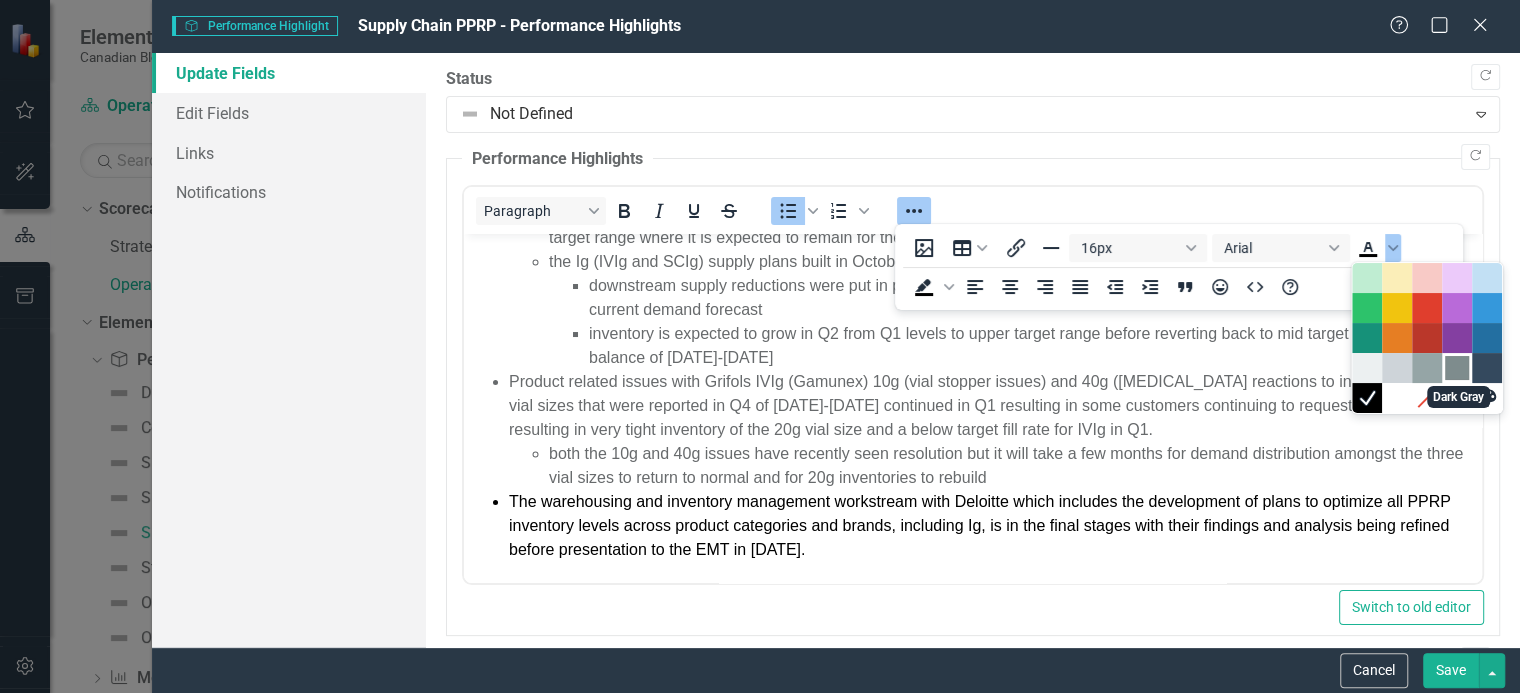click at bounding box center [1457, 368] 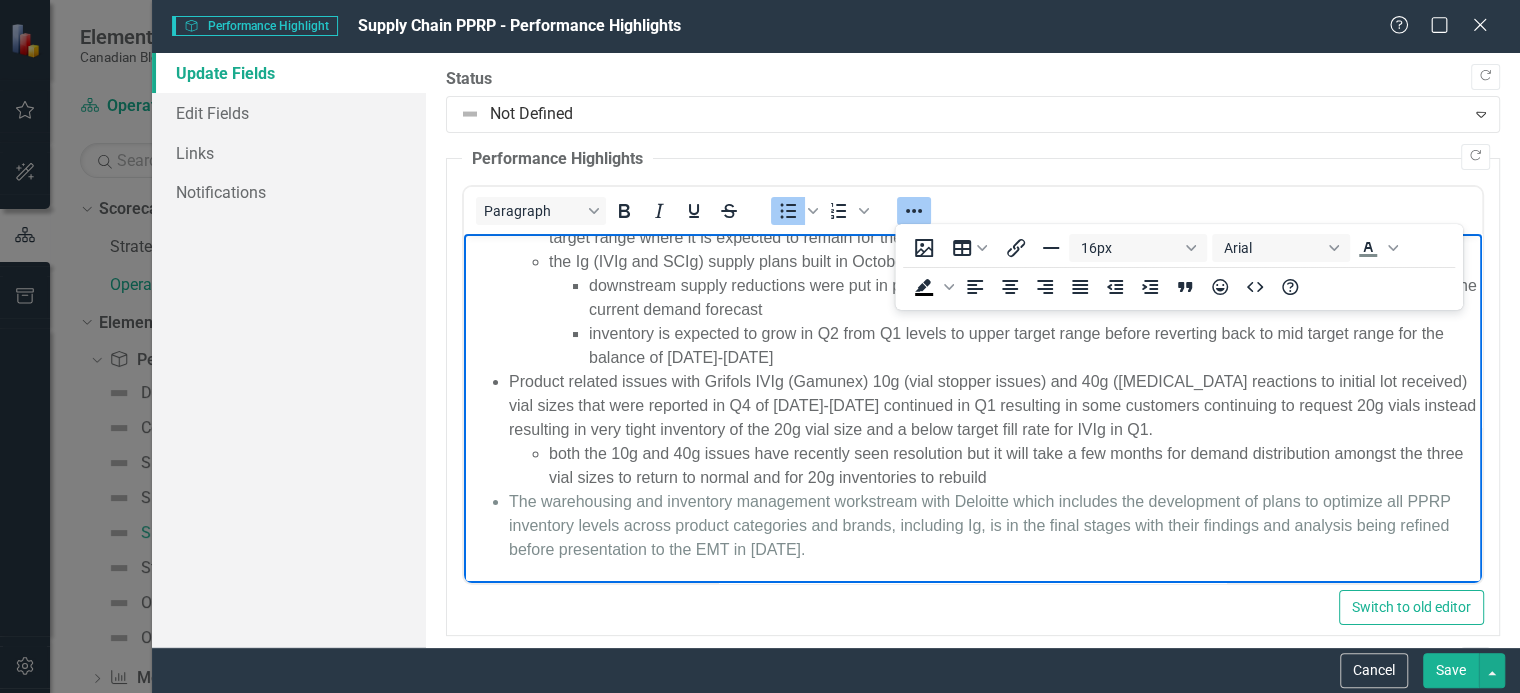 click on "The warehousing and inventory management workstream with Deloitte which includes the development of plans to optimize all PPRP inventory levels across product categories and brands, including Ig, is in the final stages with their findings and analysis being refined before presentation to the EMT in [DATE]." at bounding box center (992, 526) 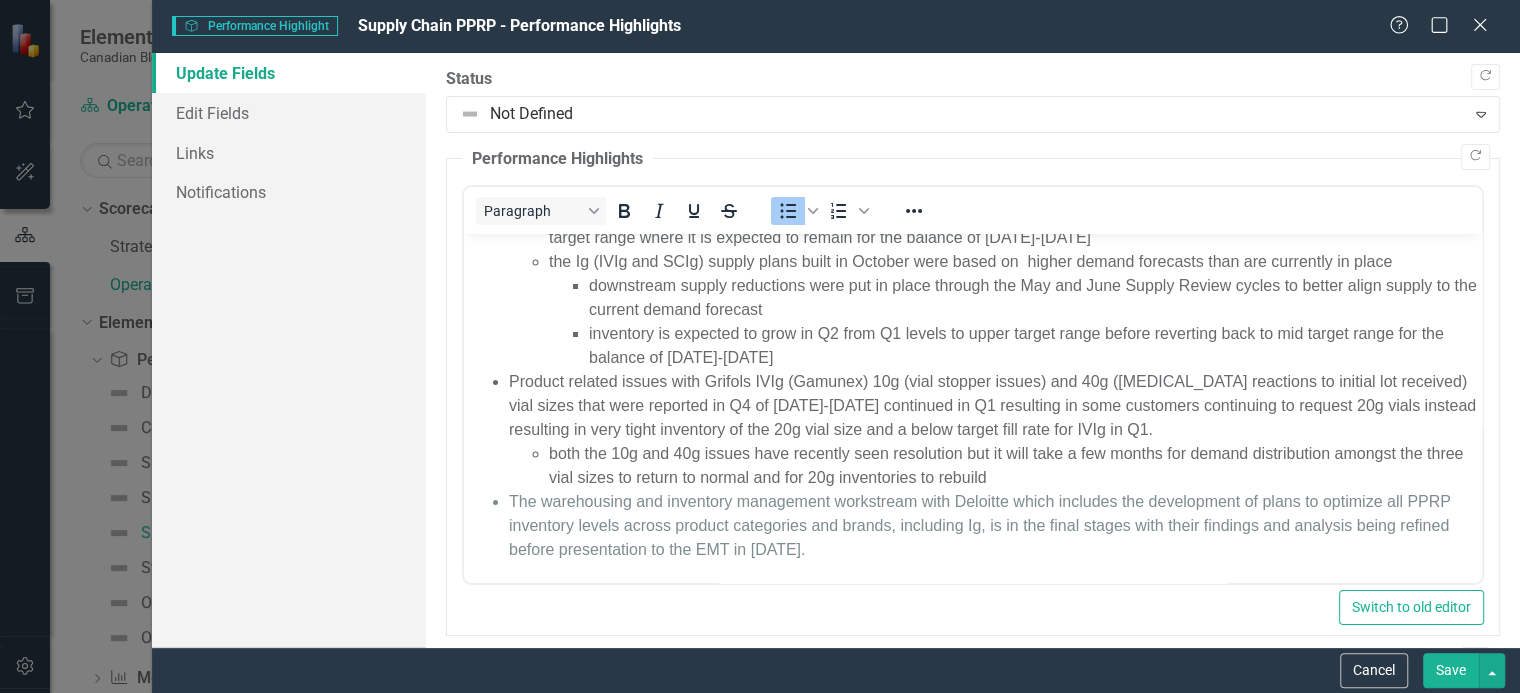 click on "Update Fields Edit Fields Links Notifications" at bounding box center [289, 350] 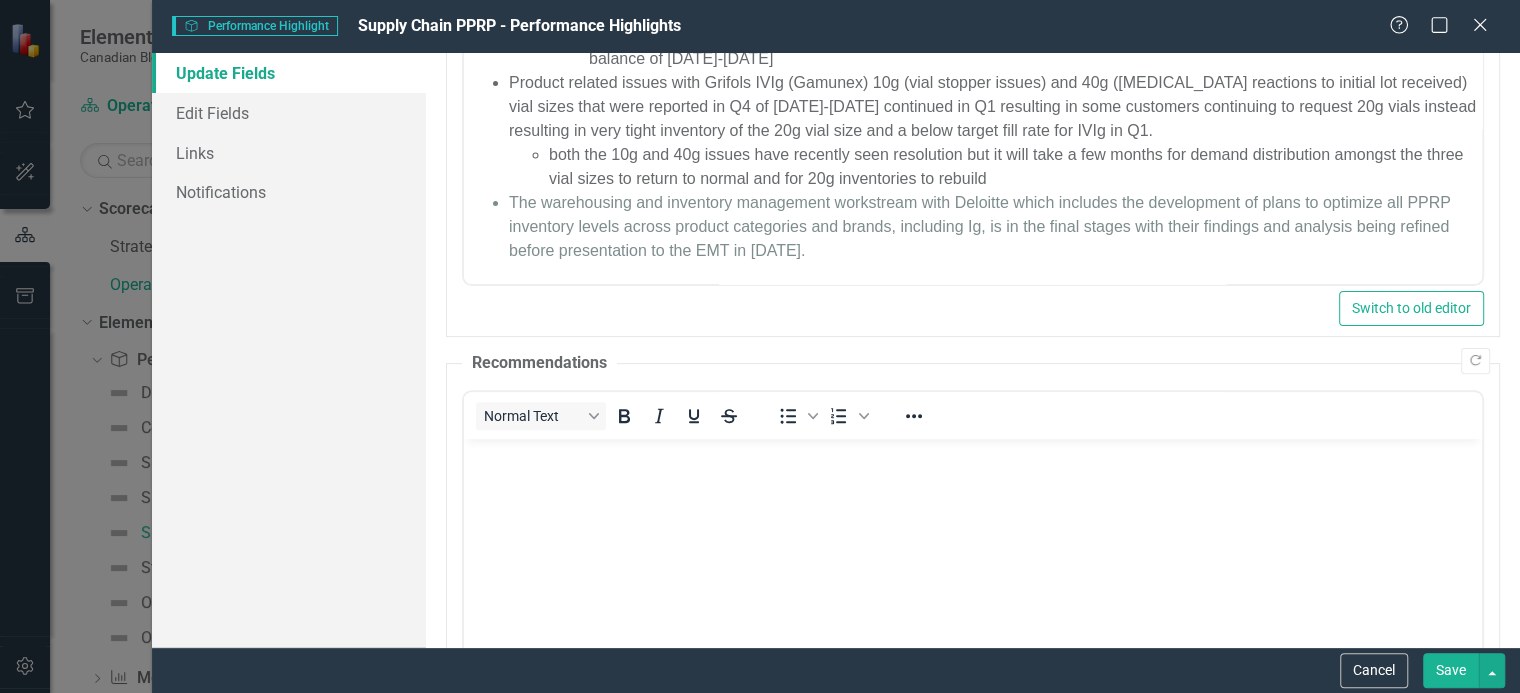 scroll, scrollTop: 0, scrollLeft: 0, axis: both 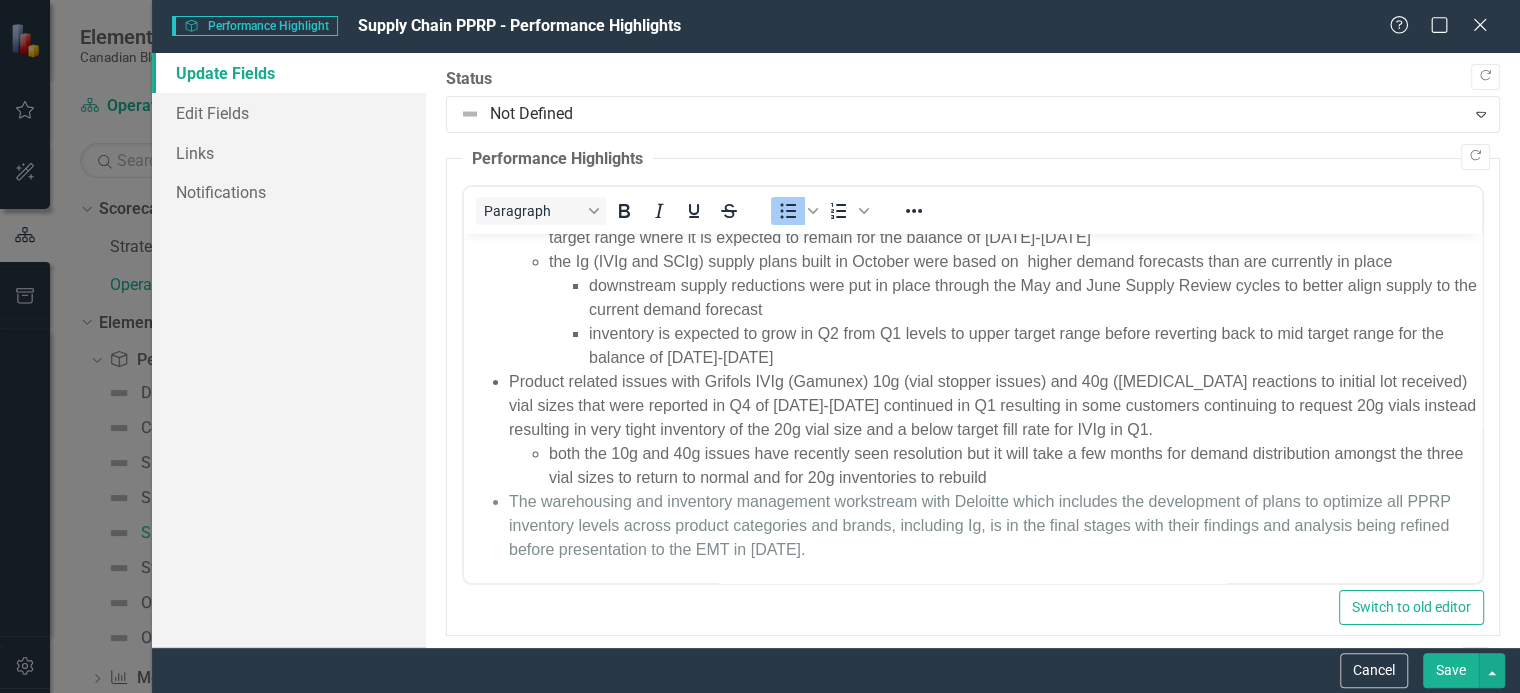 click on "both the 10g and 40g issues have recently seen resolution but it will take a few months for demand distribution amongst the three vial sizes to return to normal and for 20g inventories to rebuild" at bounding box center [1012, 466] 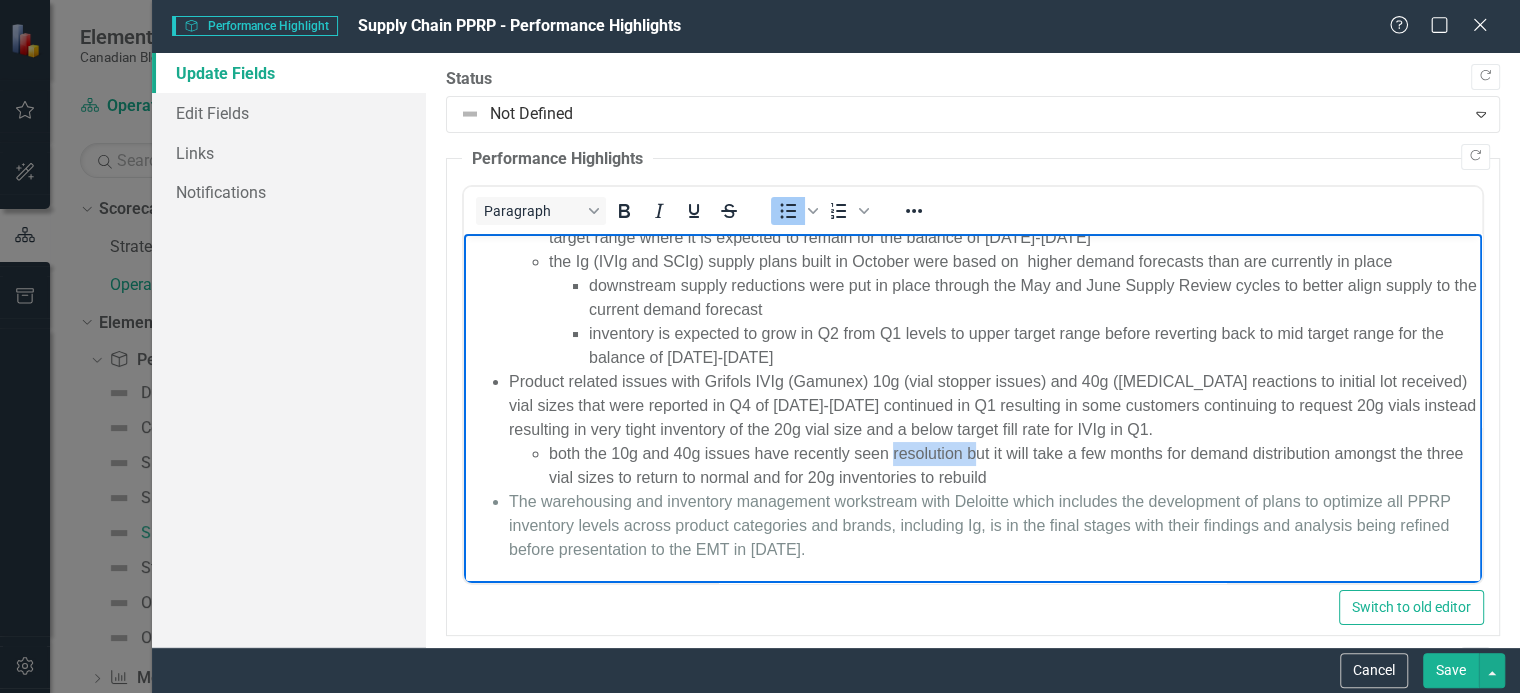 drag, startPoint x: 893, startPoint y: 455, endPoint x: 979, endPoint y: 453, distance: 86.023254 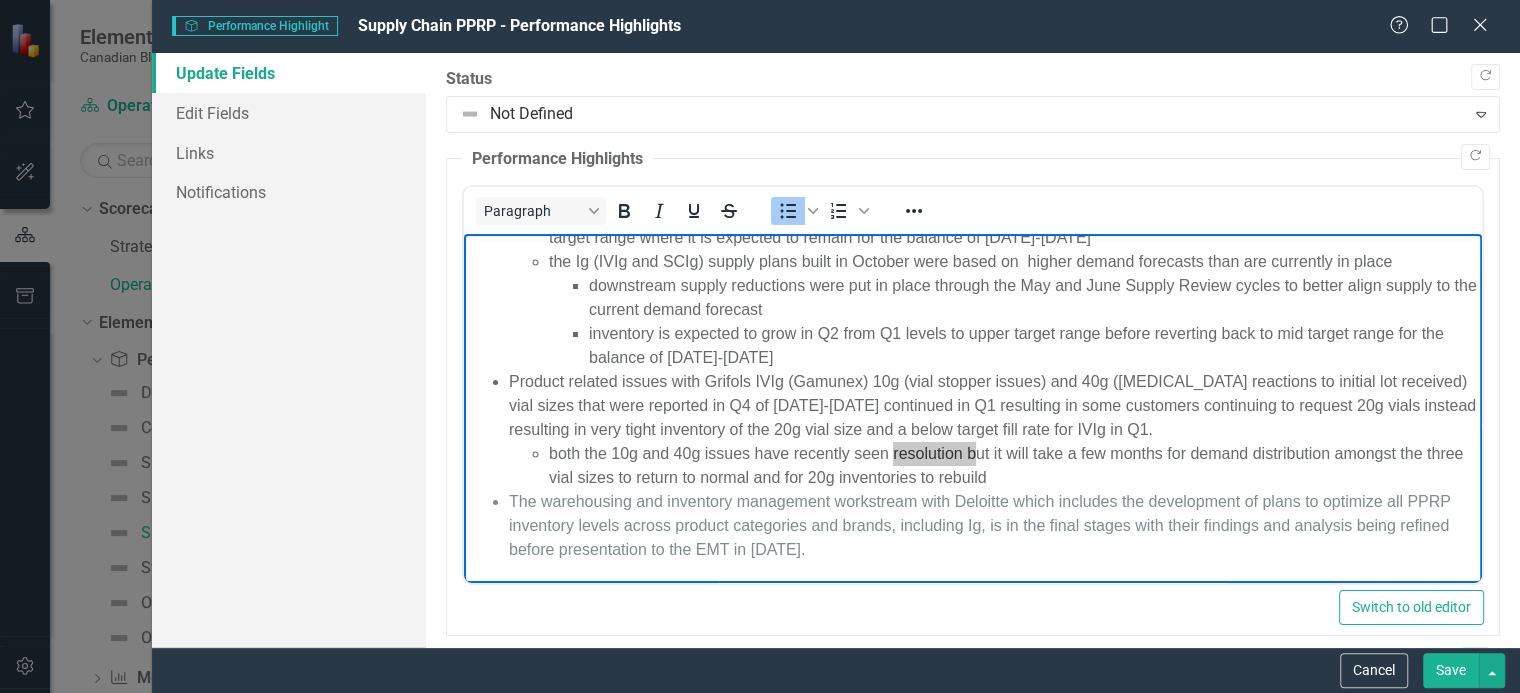 click at bounding box center [913, 210] 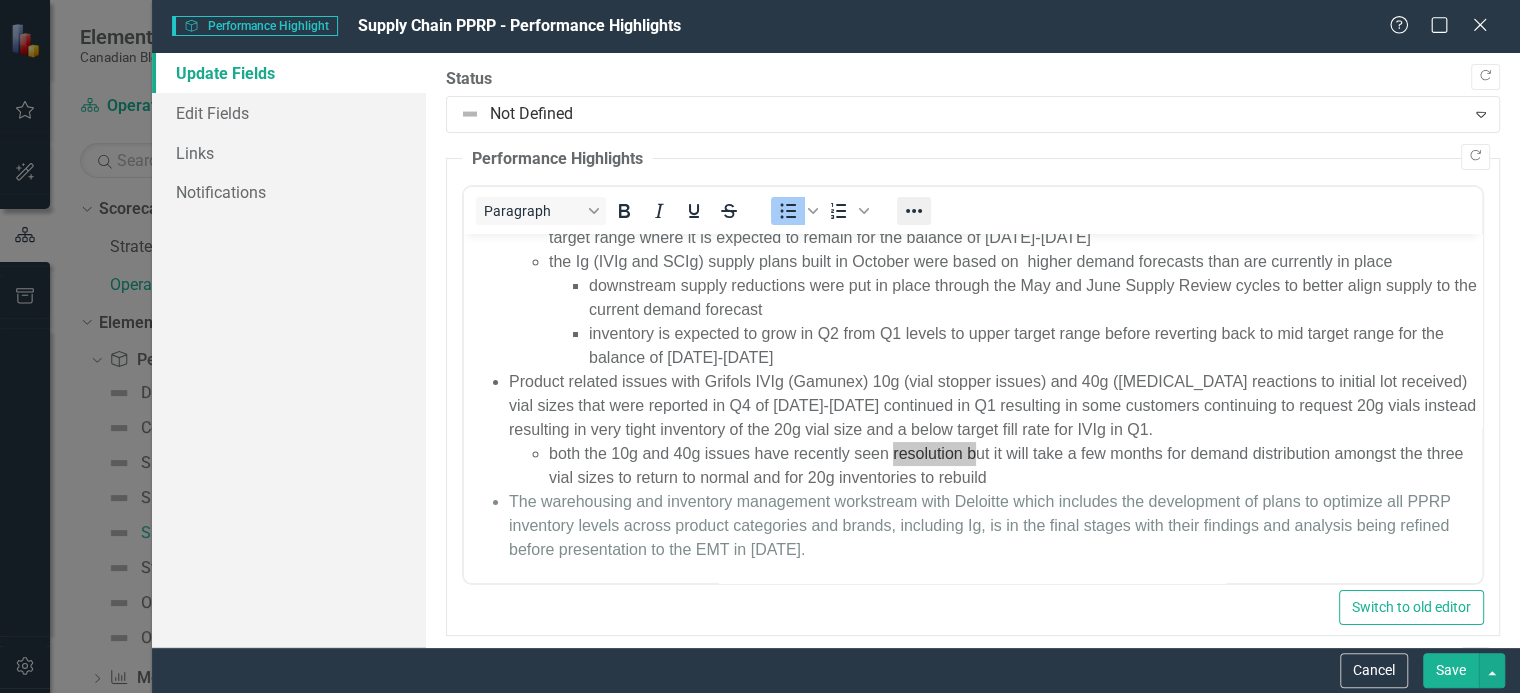 click 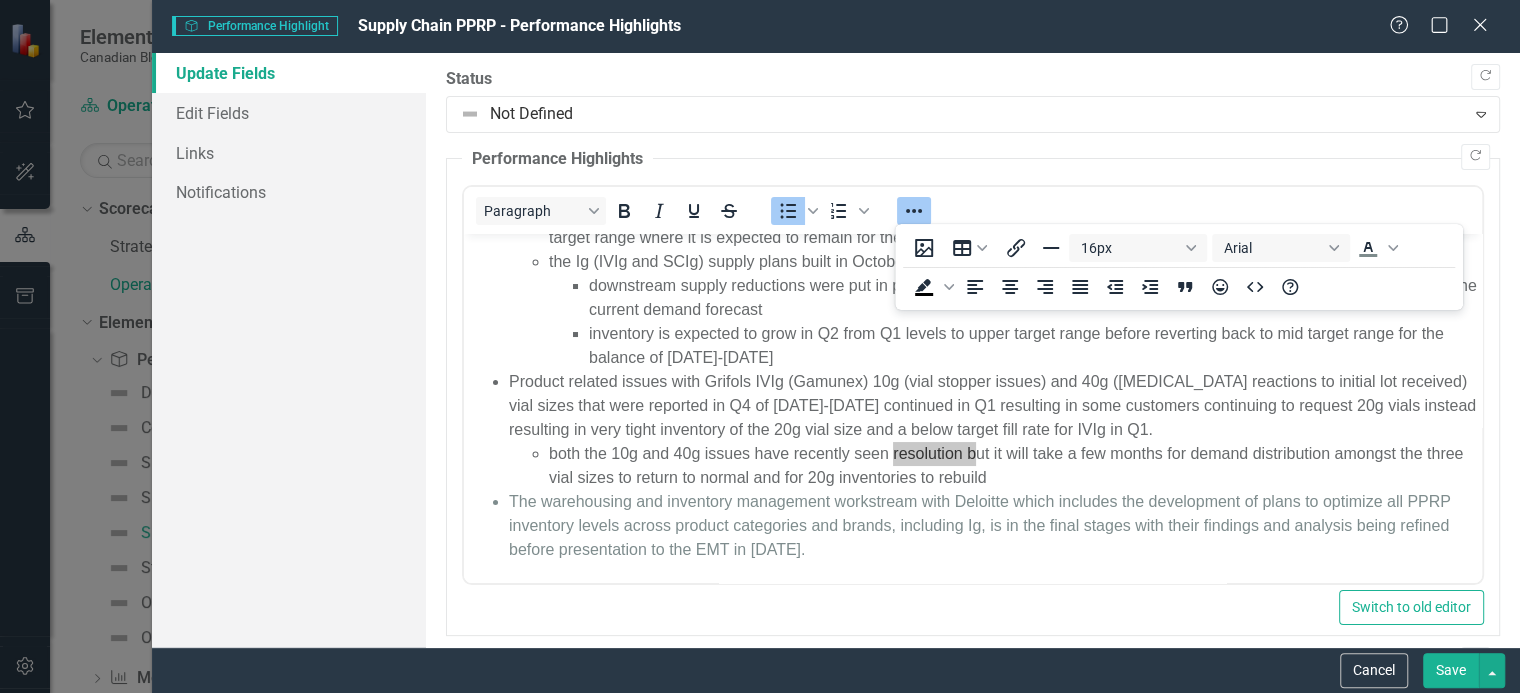 click on "Switch to old editor" at bounding box center (973, 607) 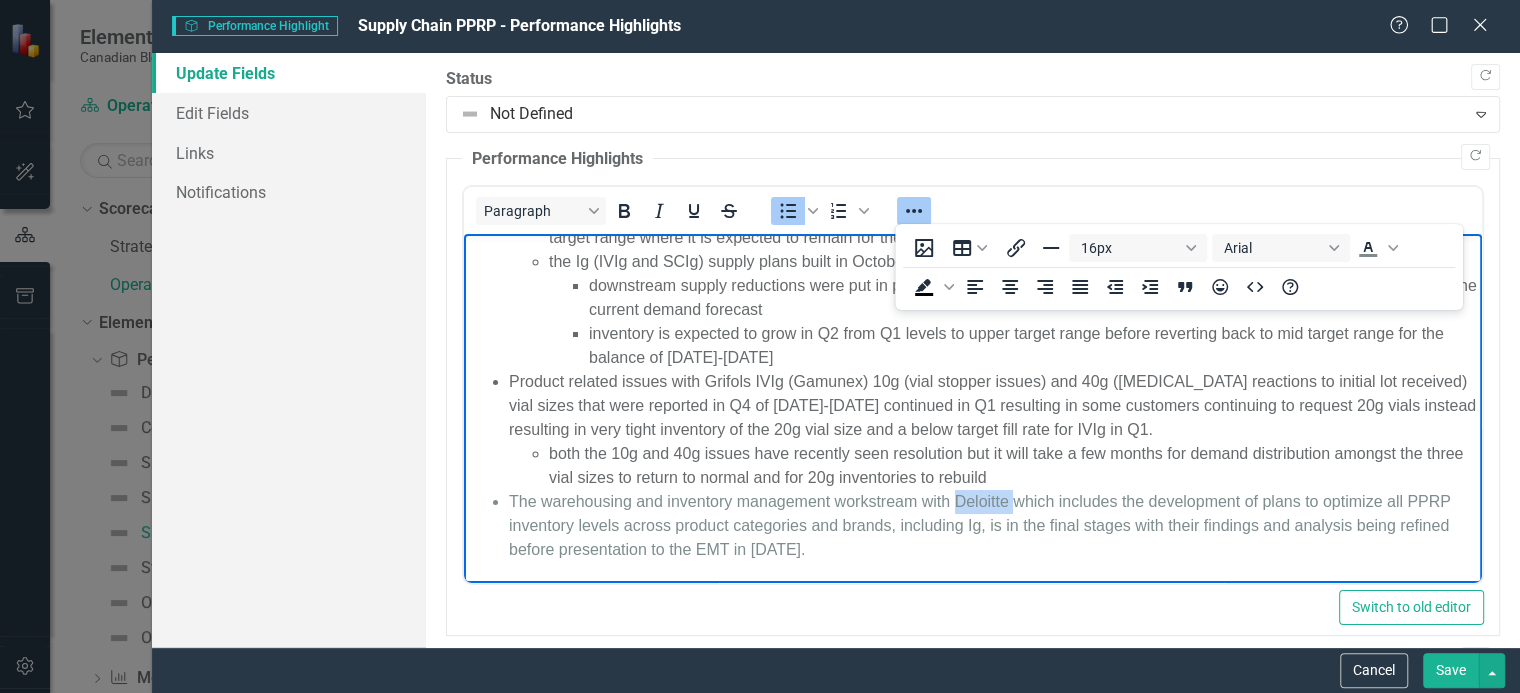 drag, startPoint x: 956, startPoint y: 503, endPoint x: 1031, endPoint y: 508, distance: 75.16648 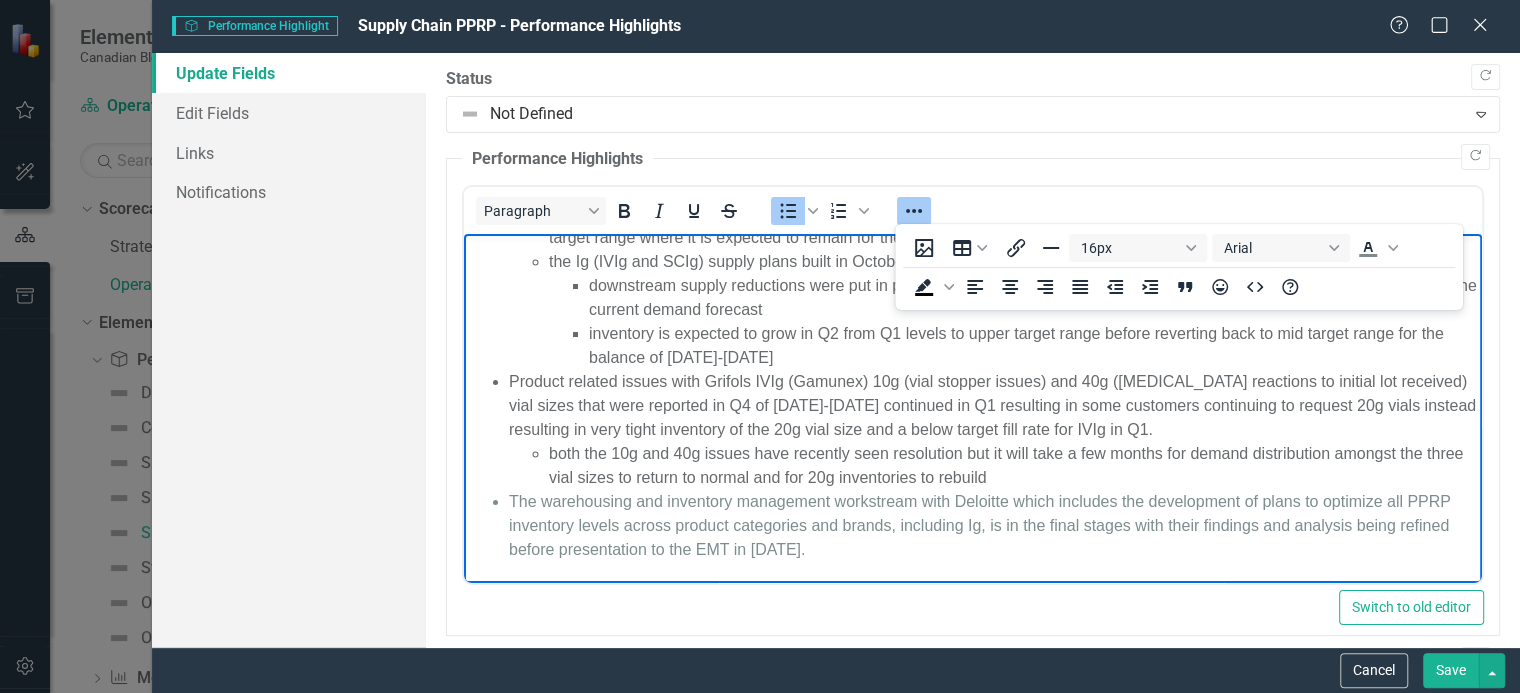 click on "With the exception of C1 Inhibitor, average inventory weeks on hand (WOH) for all reported product groups fell within their target range high C1 inventory to start the quarter pulled the average for the quarter higher but by the end of June the inventory had fallen into target range where it is expected to remain for the balance of [DATE]-[DATE] the Ig (IVIg and SCIg) supply plans built in October were based on  higher demand forecasts than are currently in place downstream supply reductions were put in place through the May and June Supply Review cycles to better align supply to the current demand forecast  inventory is expected to grow in Q2 from Q1 levels to upper target range before reverting back to mid target range for the balance of [DATE]-[DATE] both the 10g and 40g issues have recently seen resolution but it will take a few months for demand distribution amongst the three vial sizes to return to normal and for 20g inventories to rebuild" at bounding box center (972, 378) 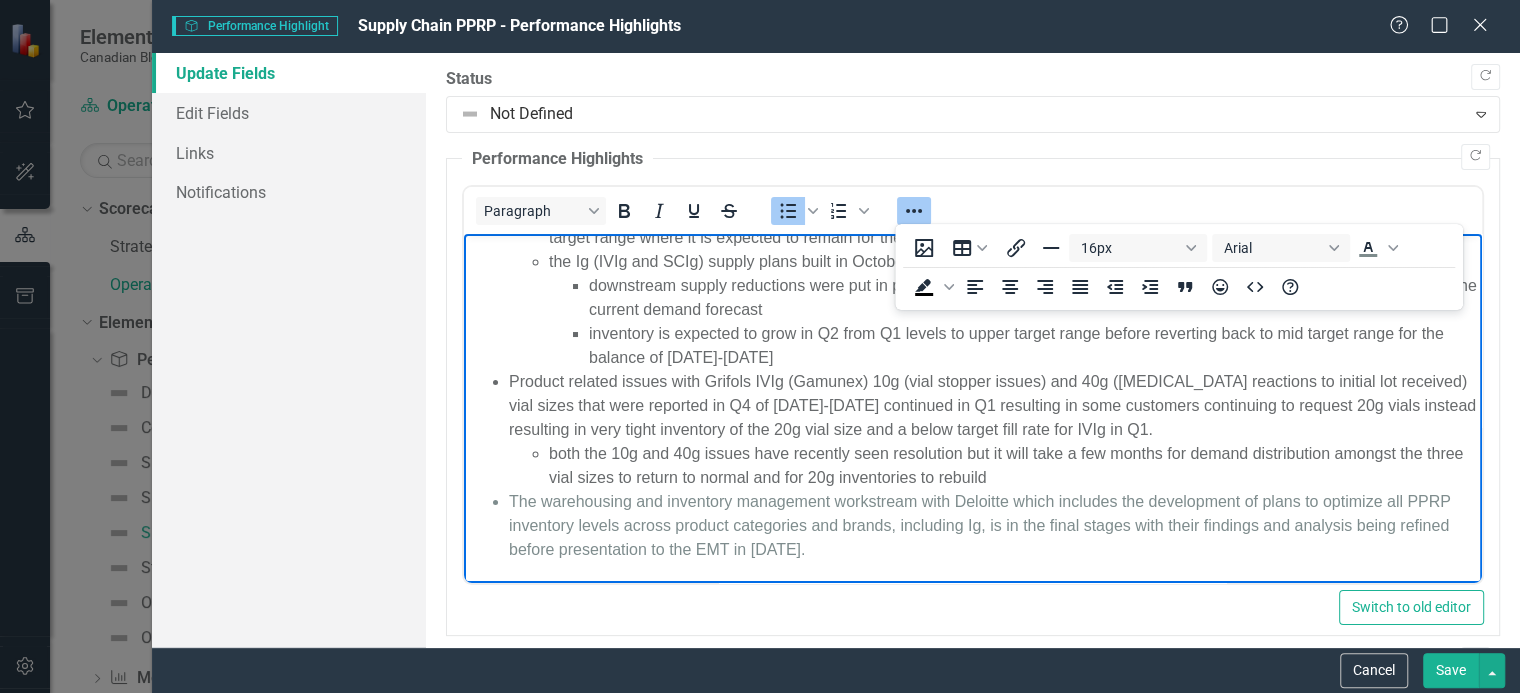 click on "Save" at bounding box center (1451, 670) 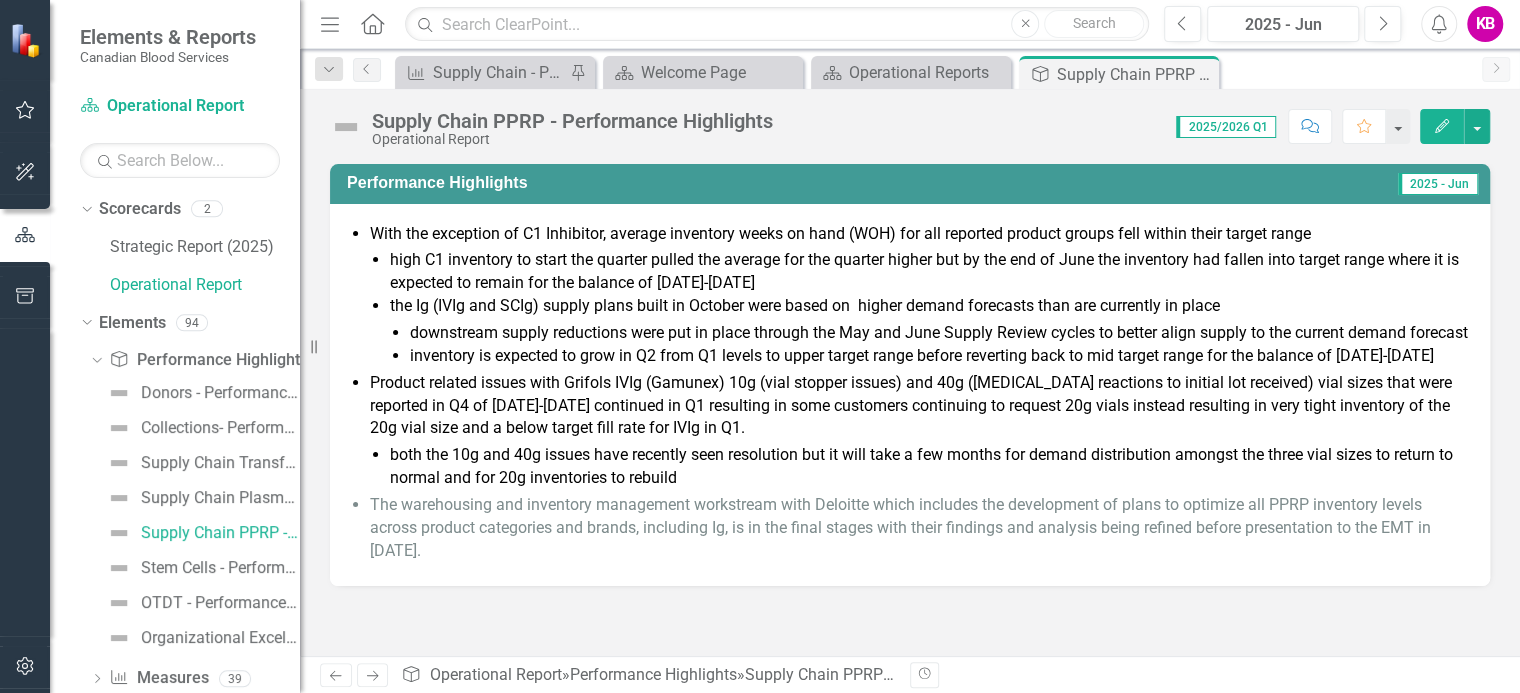 click on "The warehousing and inventory management workstream with Deloitte which includes the development of plans to optimize all PPRP inventory levels across product categories and brands, including Ig, is in the final stages with their findings and analysis being refined before presentation to the EMT in [DATE]." at bounding box center (900, 527) 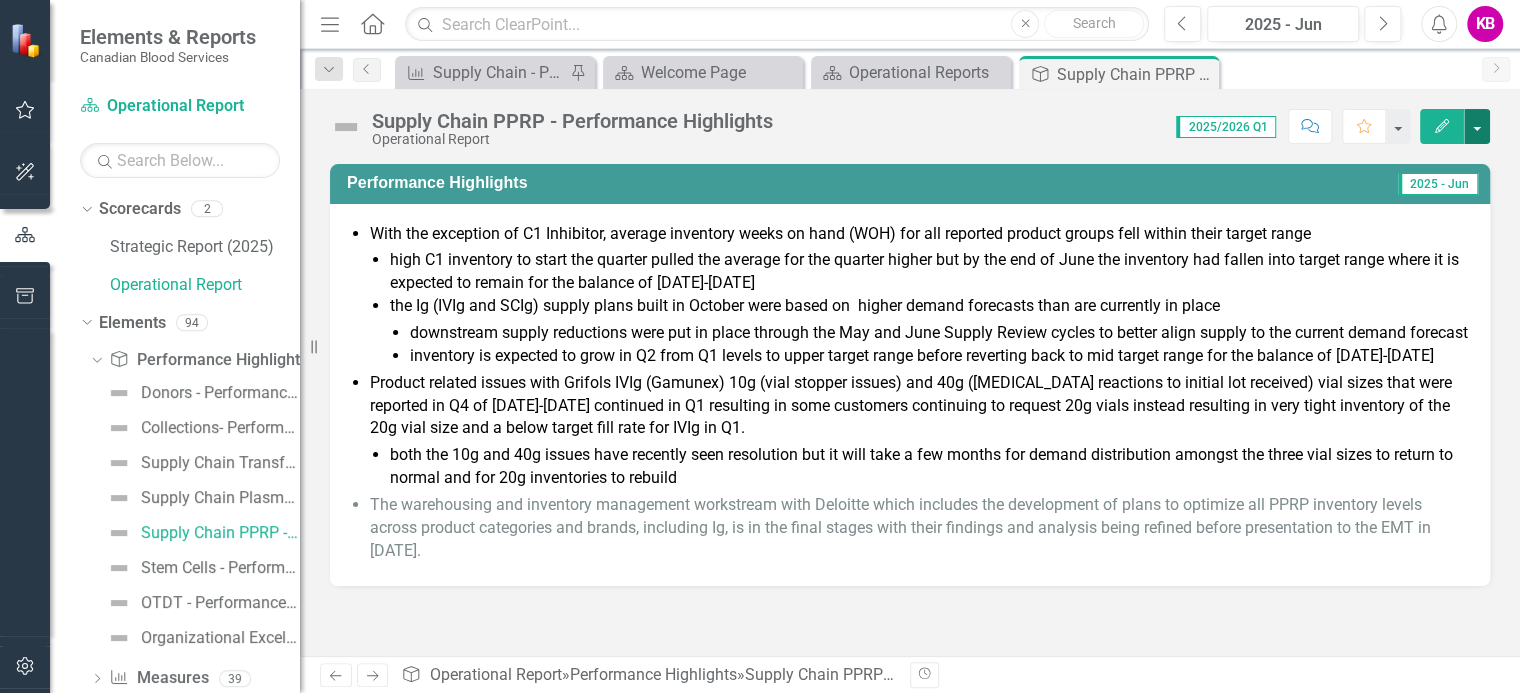 click at bounding box center (1477, 126) 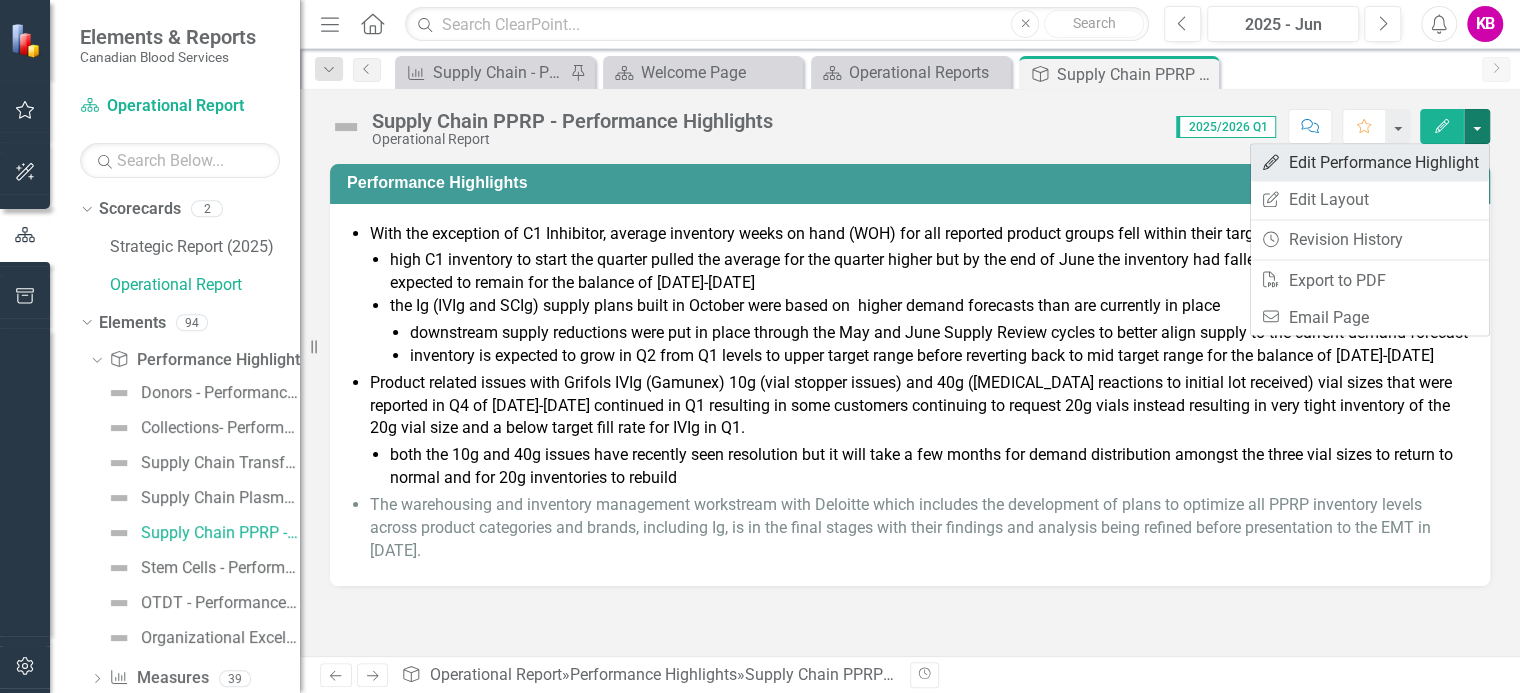 click on "Edit Edit Performance Highlight" at bounding box center [1370, 162] 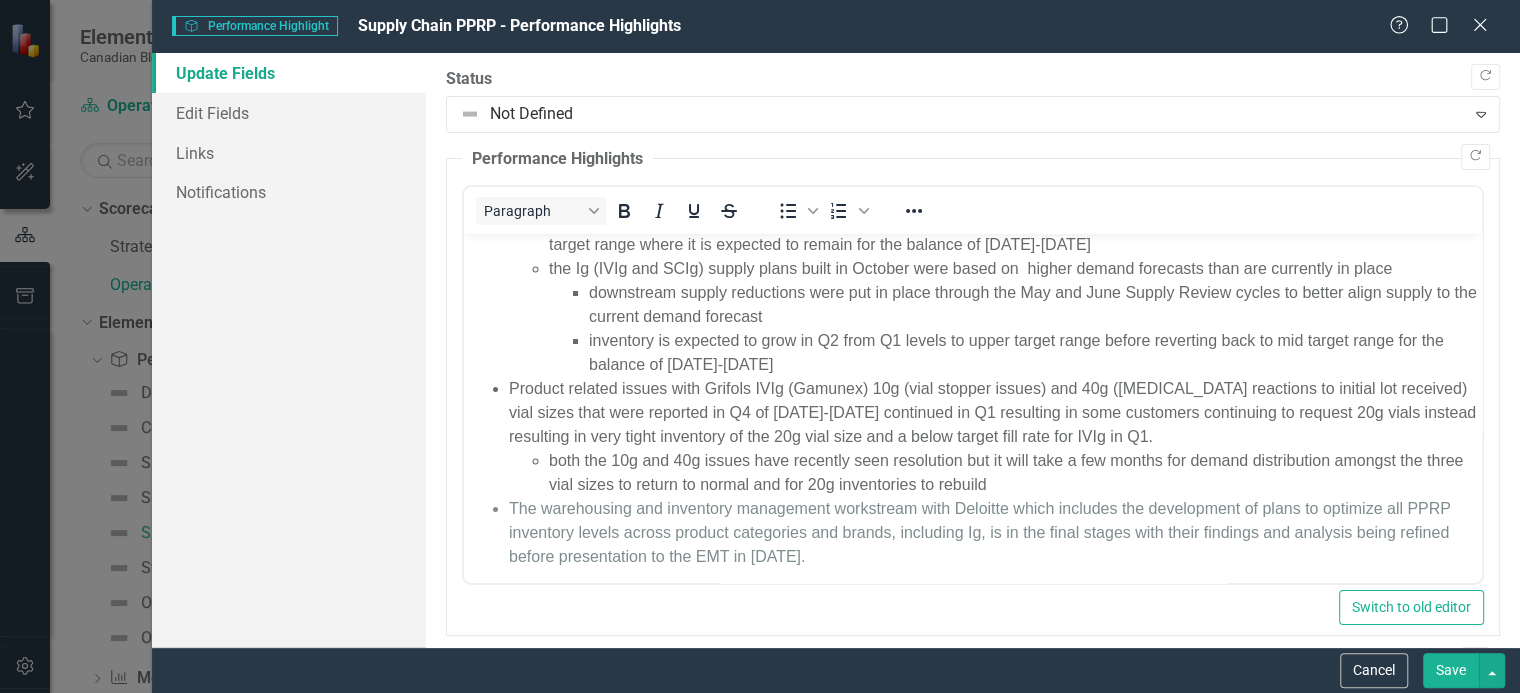 scroll, scrollTop: 83, scrollLeft: 0, axis: vertical 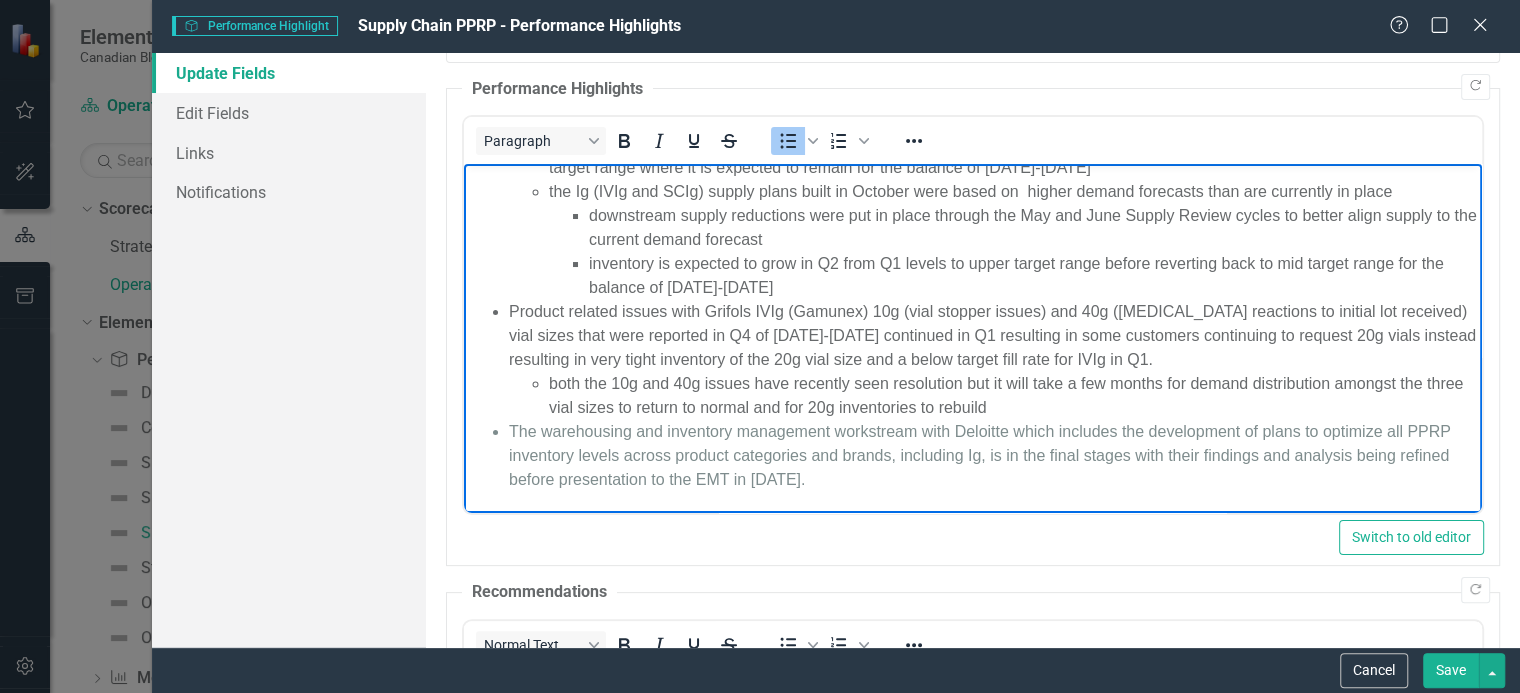drag, startPoint x: 507, startPoint y: 428, endPoint x: 932, endPoint y: 491, distance: 429.64404 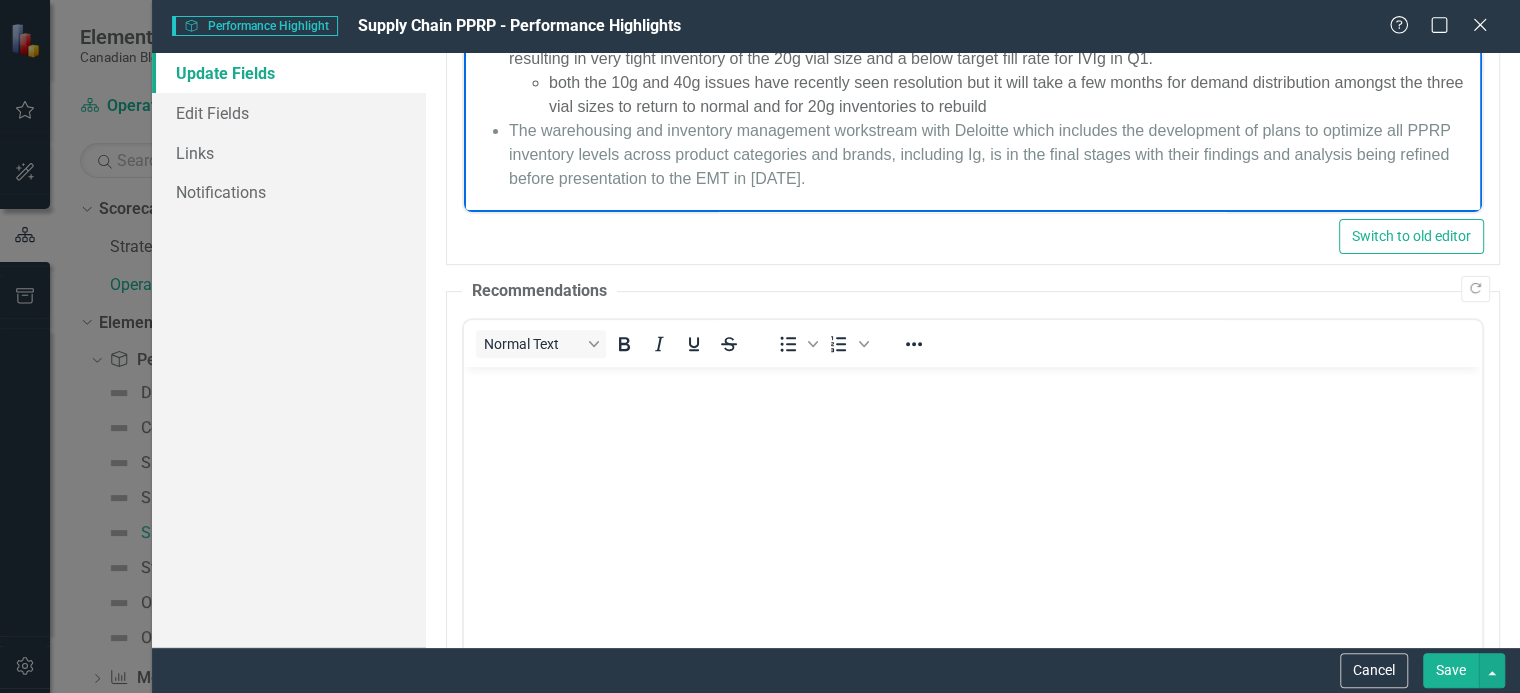 scroll, scrollTop: 221, scrollLeft: 0, axis: vertical 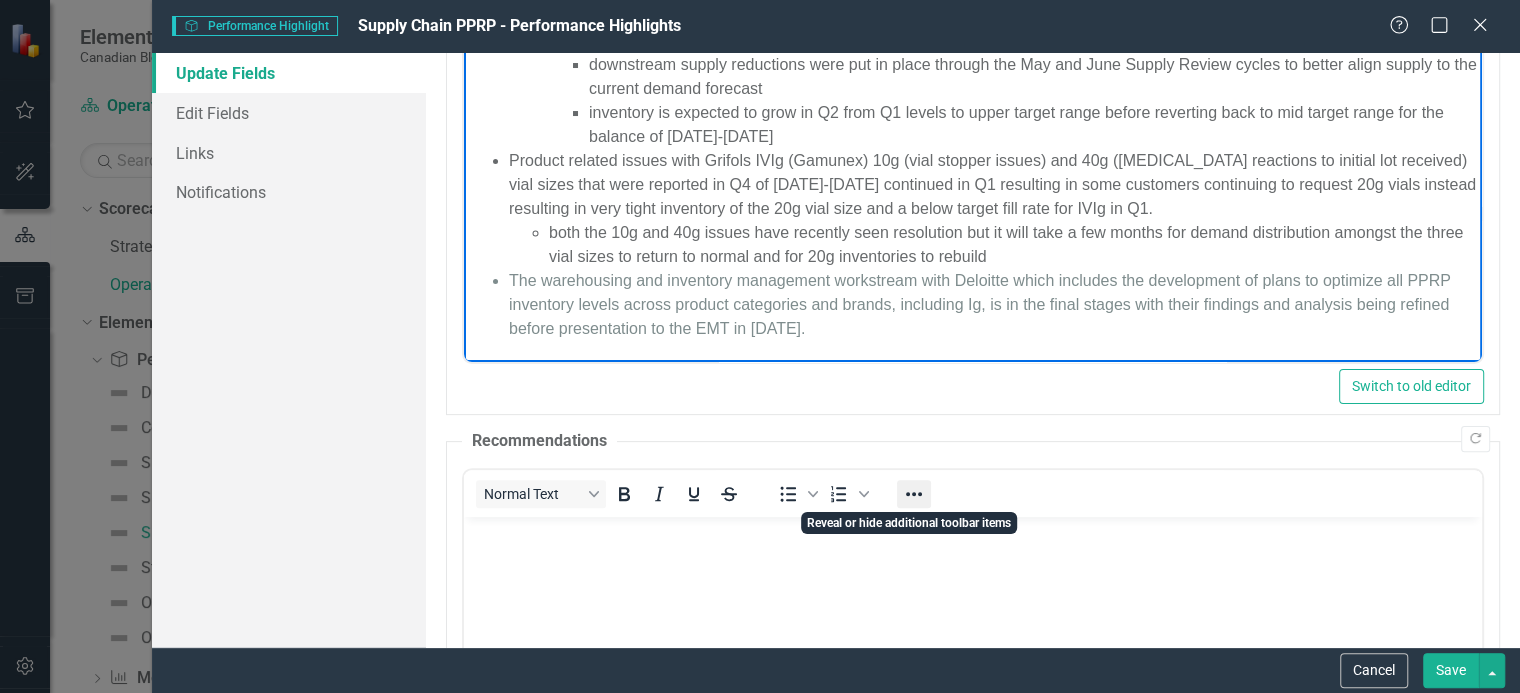 click 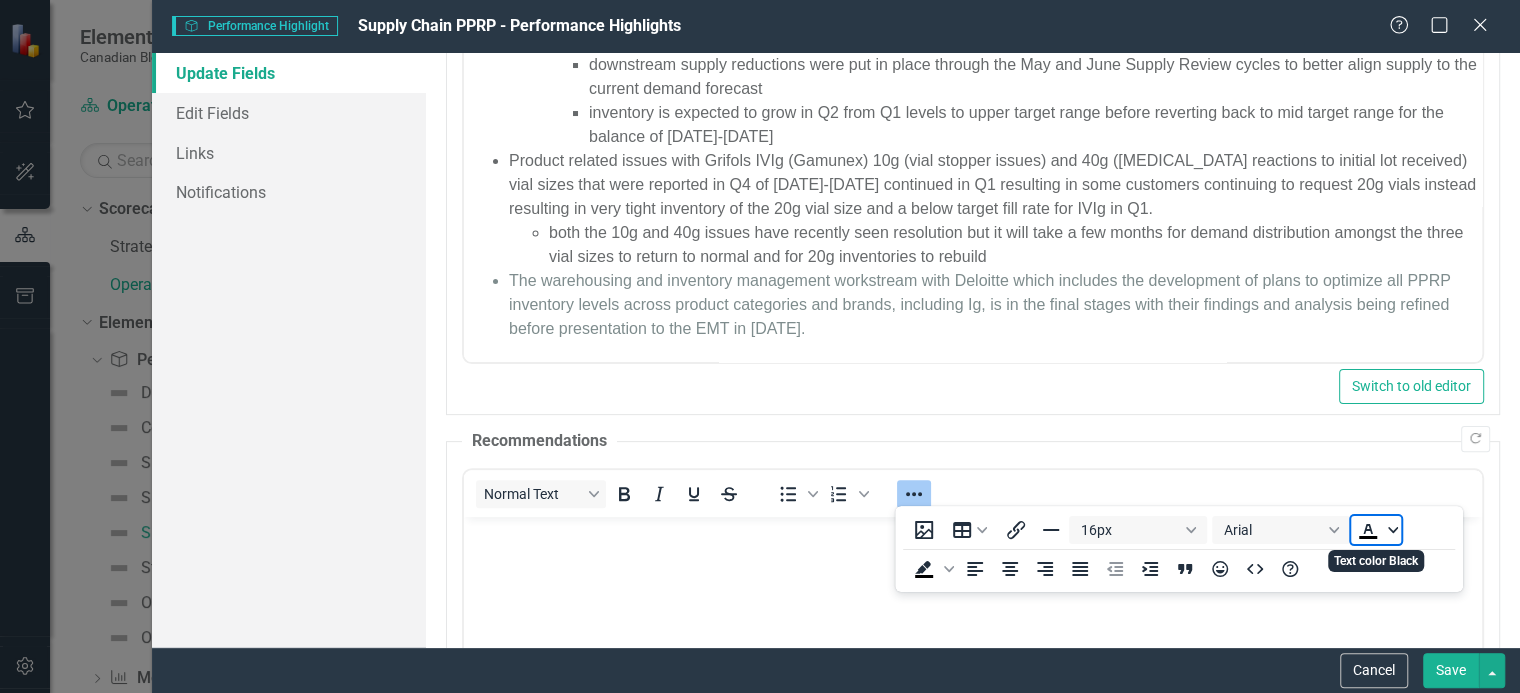 click 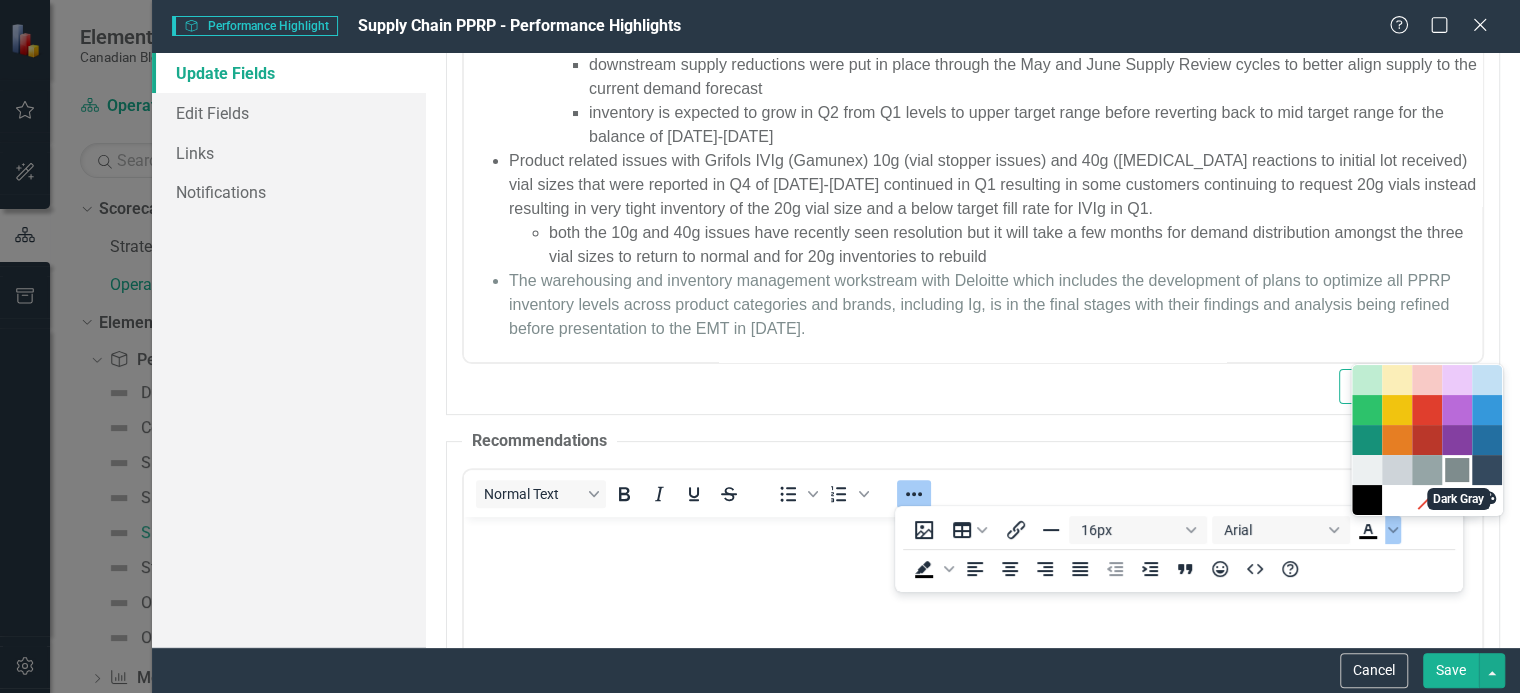 click at bounding box center (1457, 470) 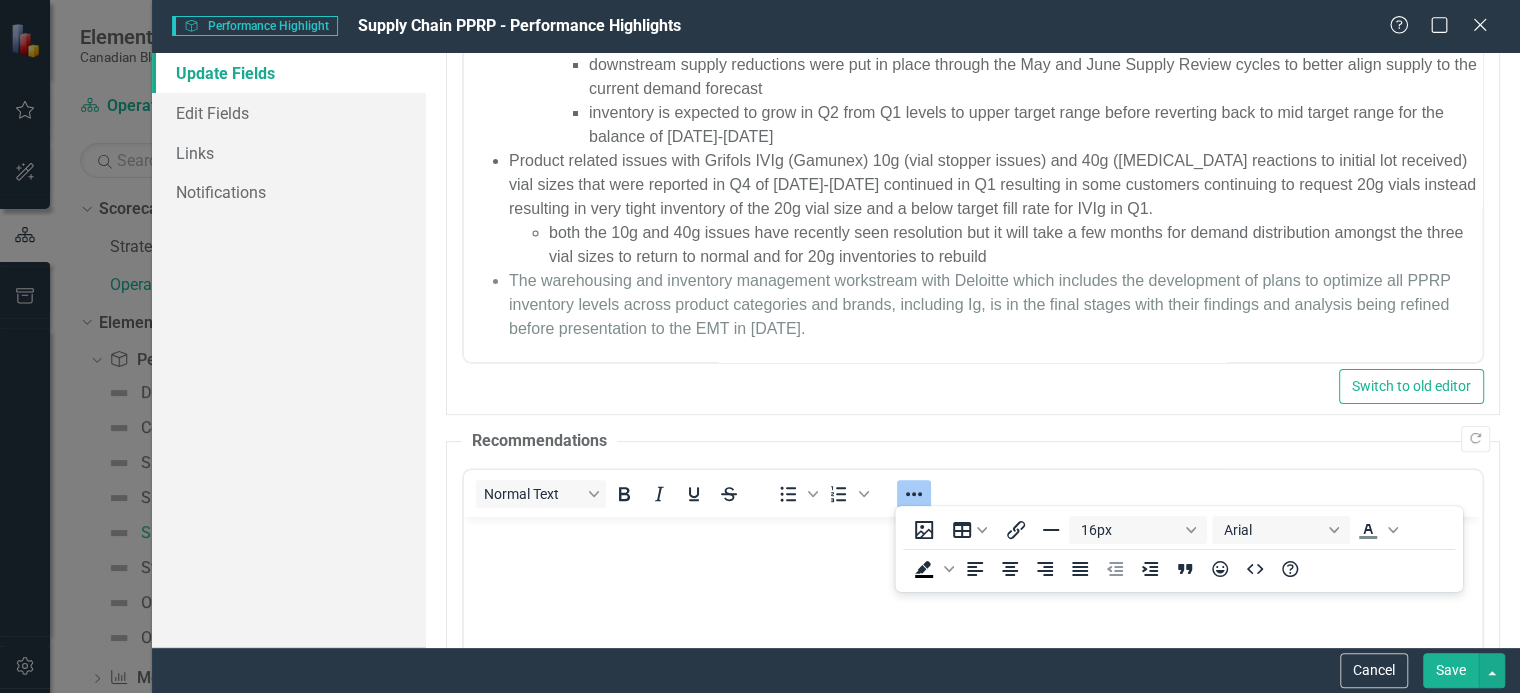 click on "Save" at bounding box center [1451, 670] 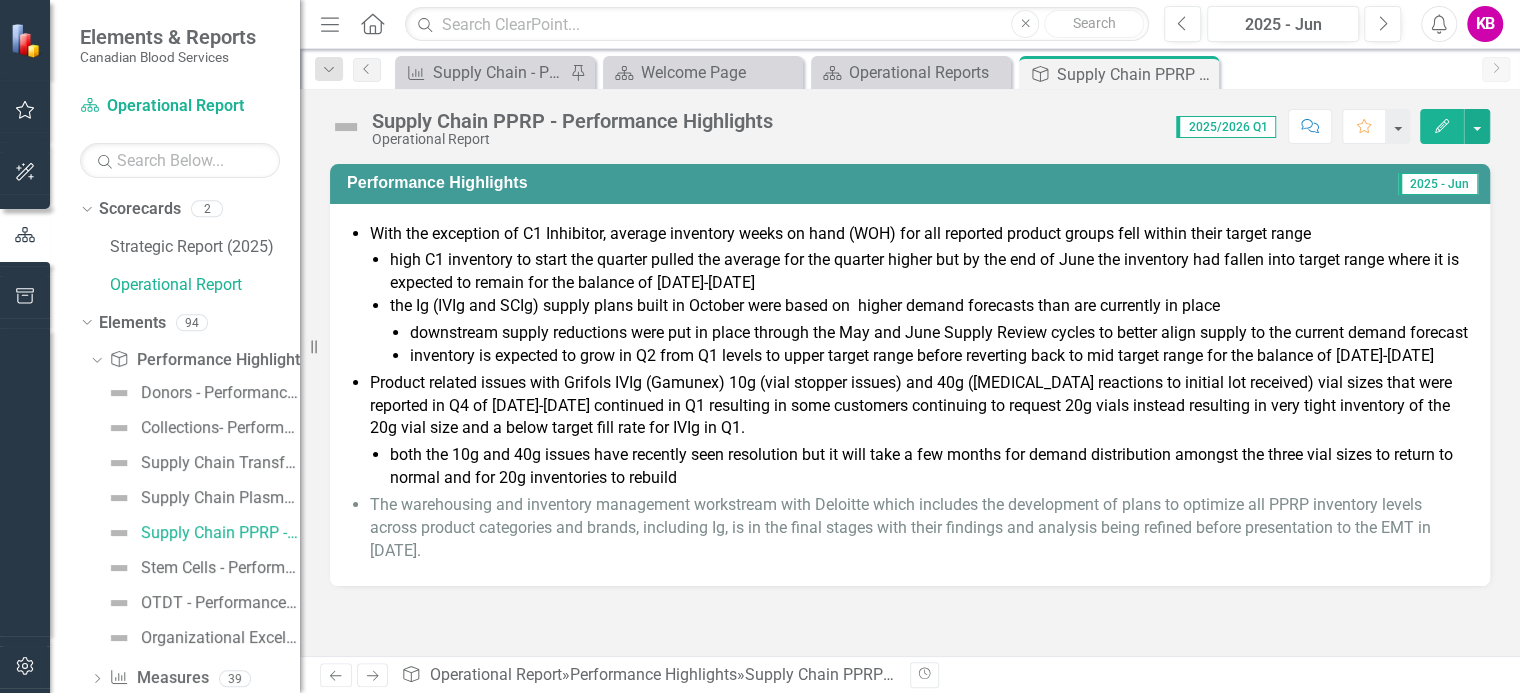 click on "both the 10g and 40g issues have recently seen resolution but it will take a few months for demand distribution amongst the three vial sizes to return to normal and for 20g inventories to rebuild" at bounding box center (930, 467) 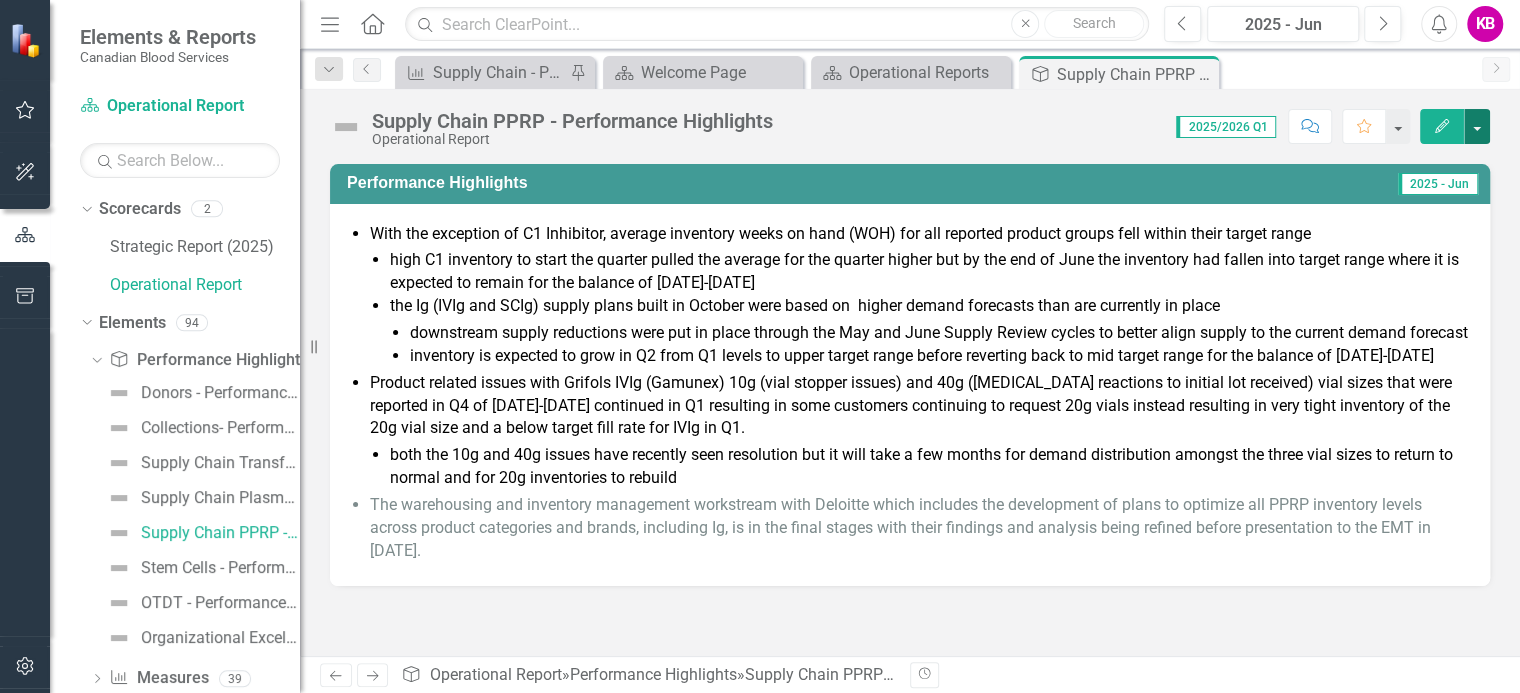 click at bounding box center [1477, 126] 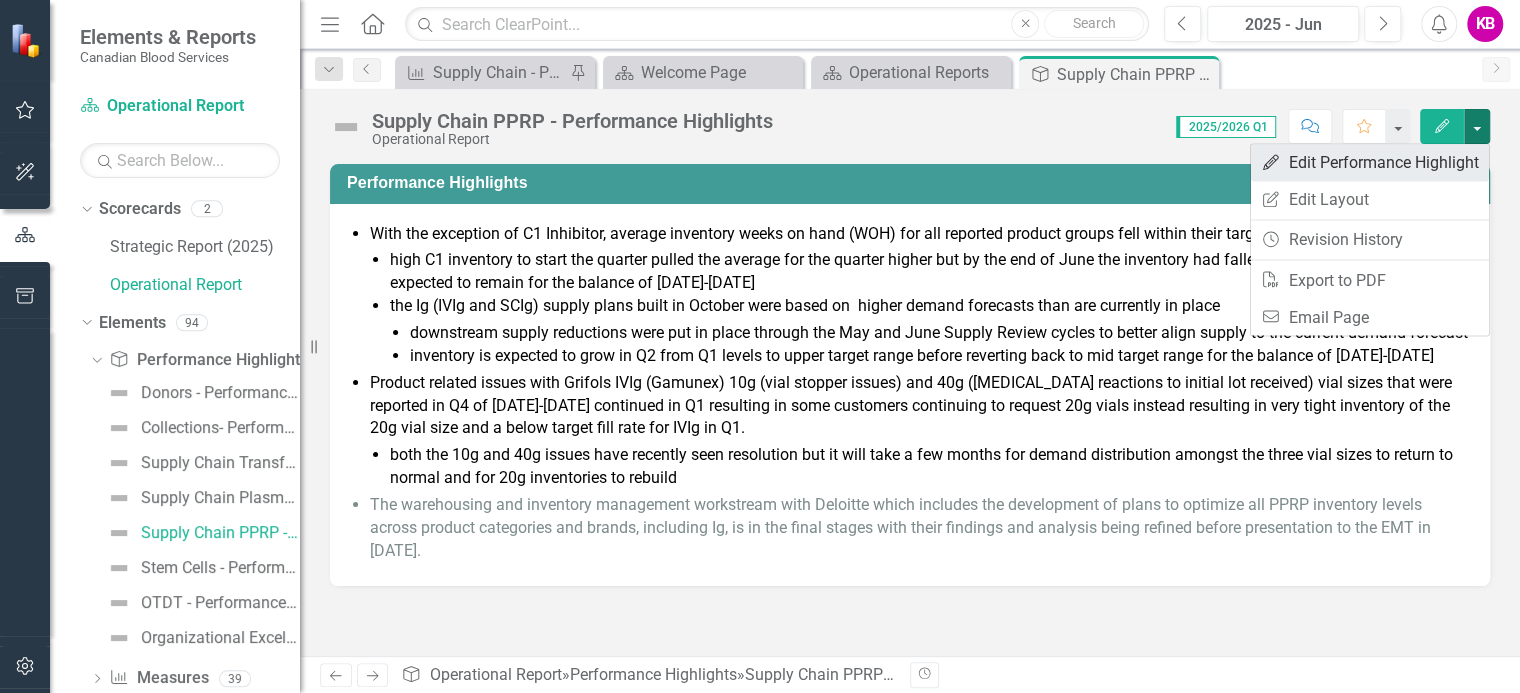 click on "Edit Edit Performance Highlight" at bounding box center [1370, 162] 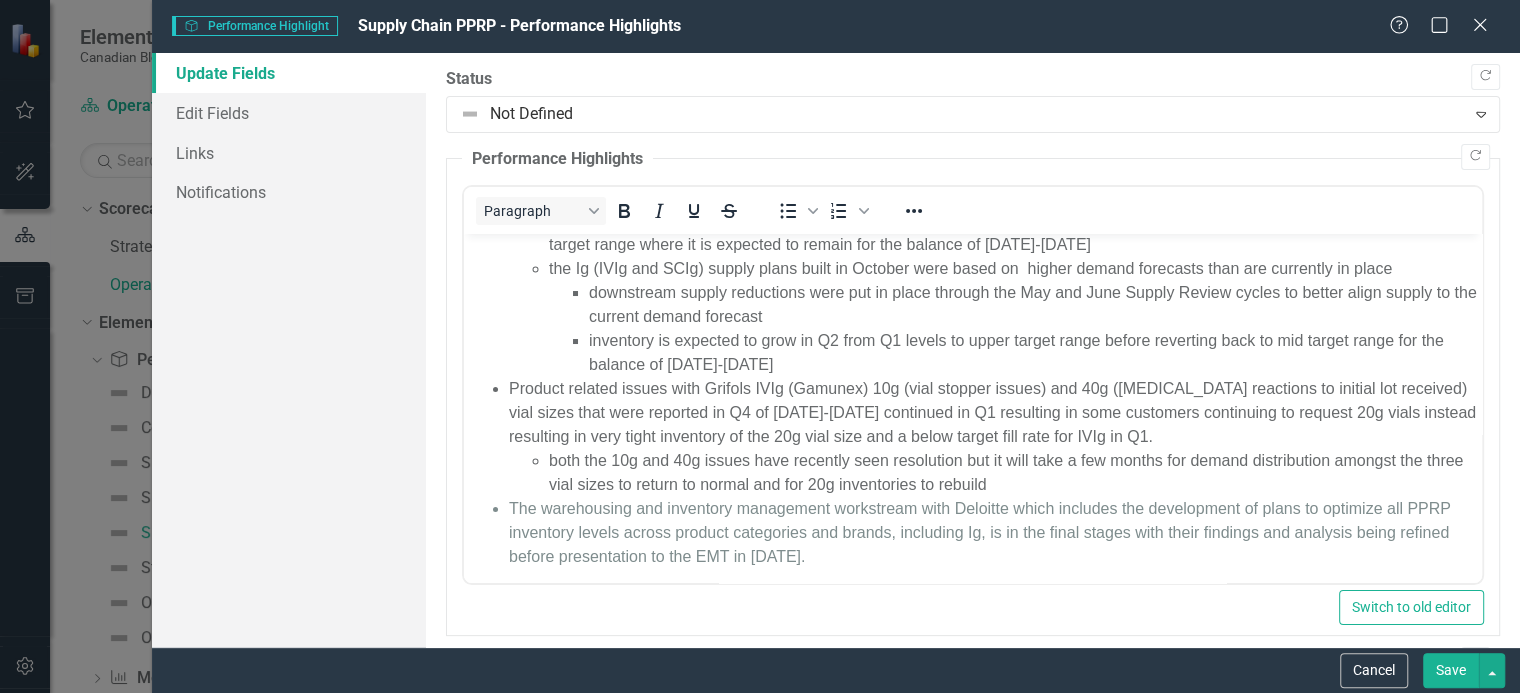 scroll, scrollTop: 83, scrollLeft: 0, axis: vertical 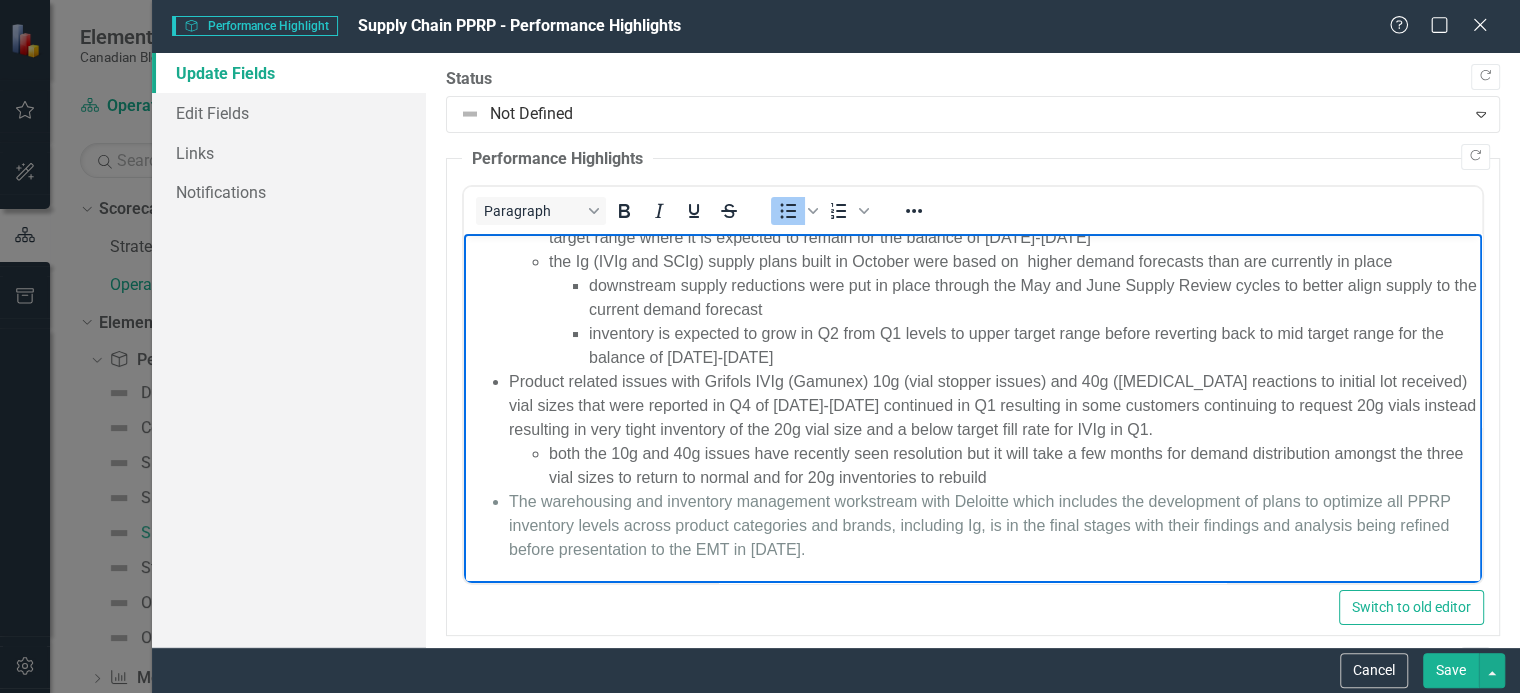 click on "both the 10g and 40g issues have recently seen resolution but it will take a few months for demand distribution amongst the three vial sizes to return to normal and for 20g inventories to rebuild" at bounding box center (1012, 466) 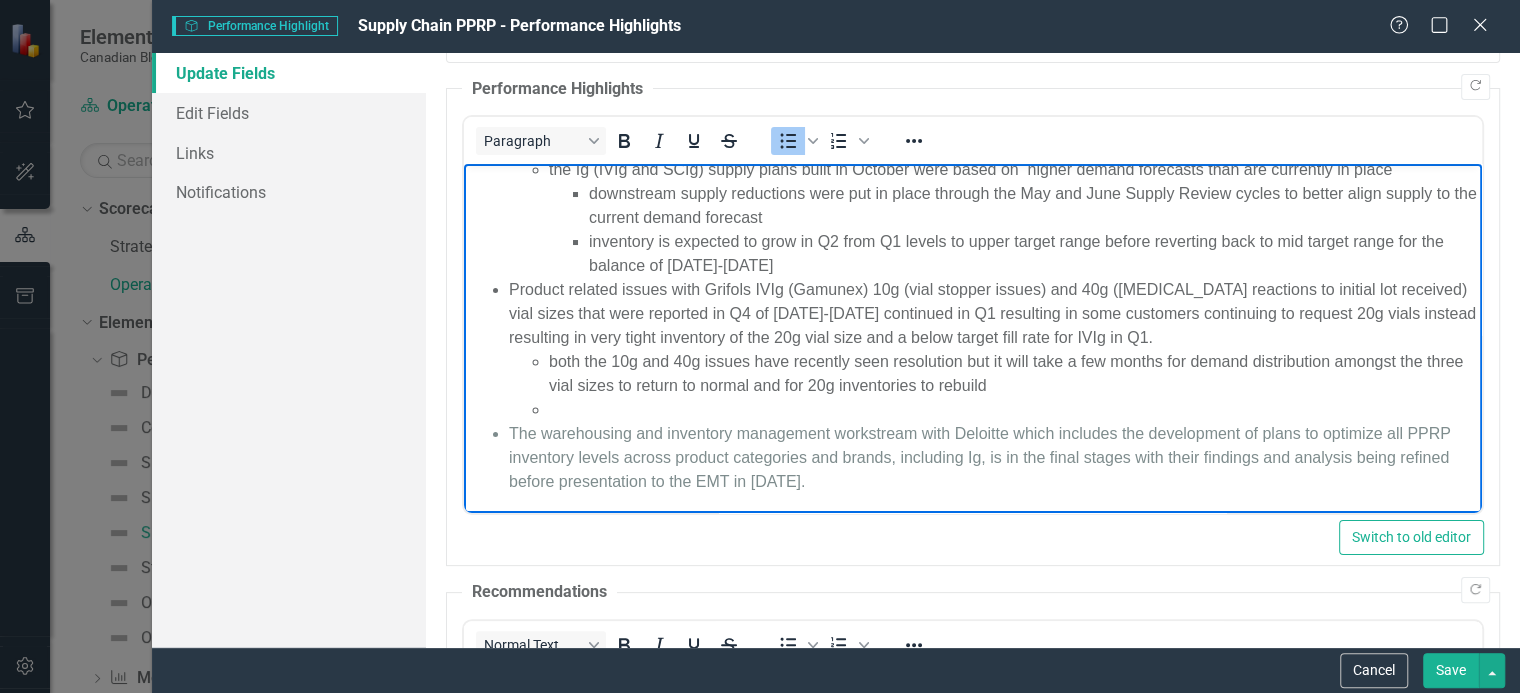 scroll, scrollTop: 149, scrollLeft: 0, axis: vertical 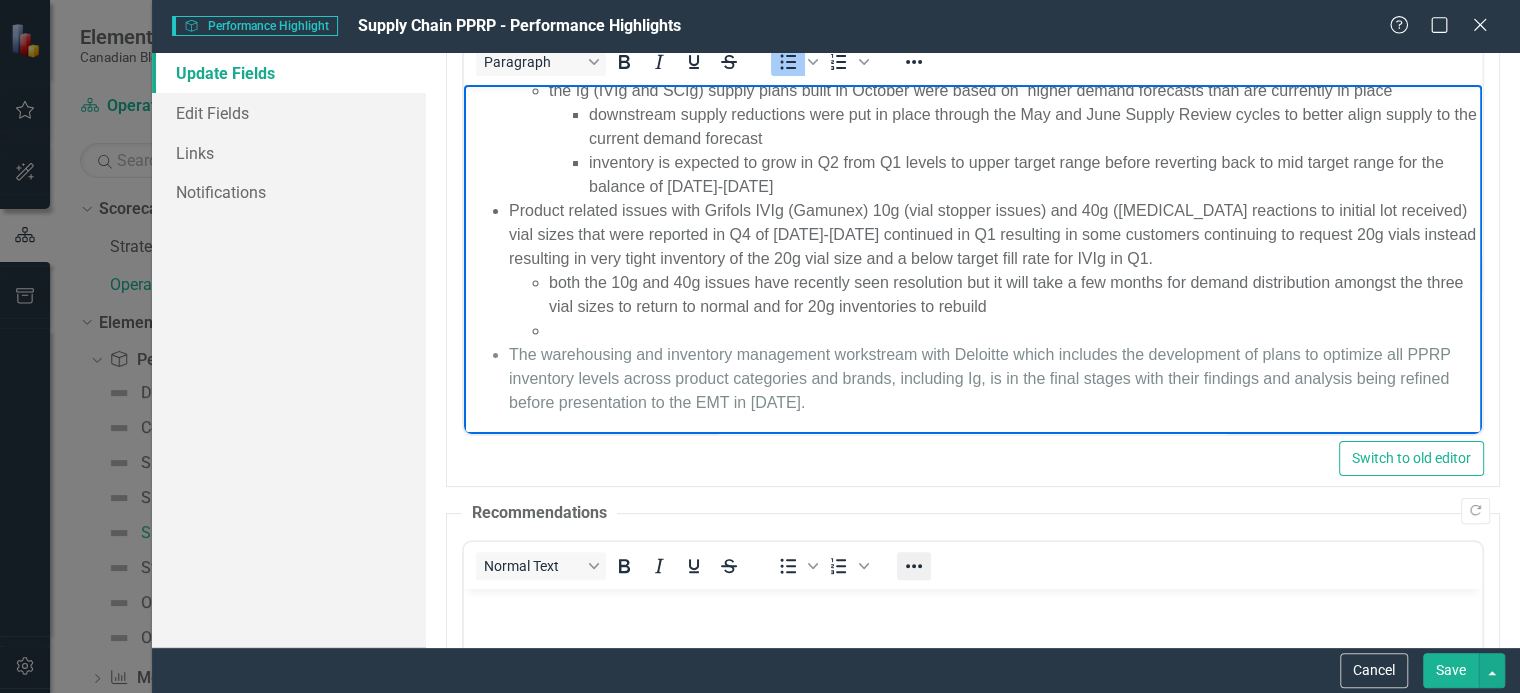 click 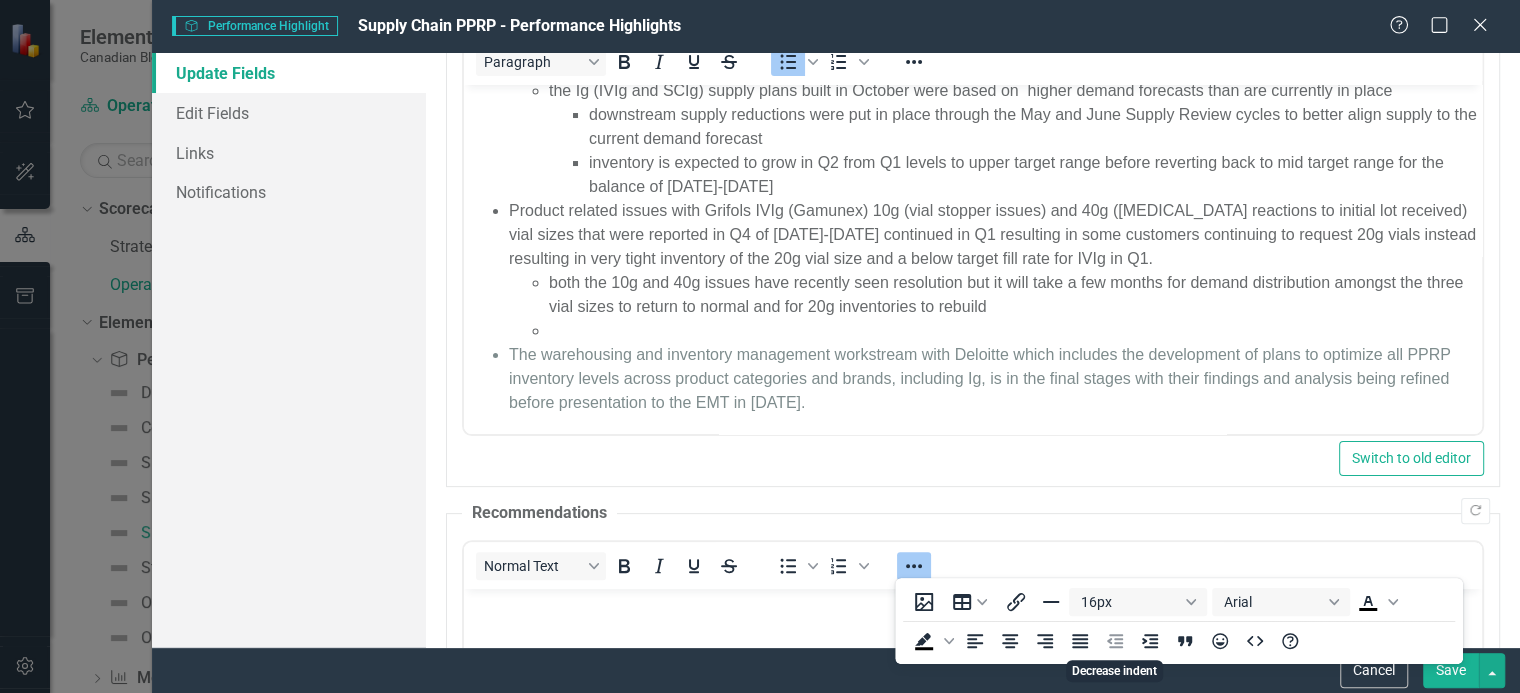 click 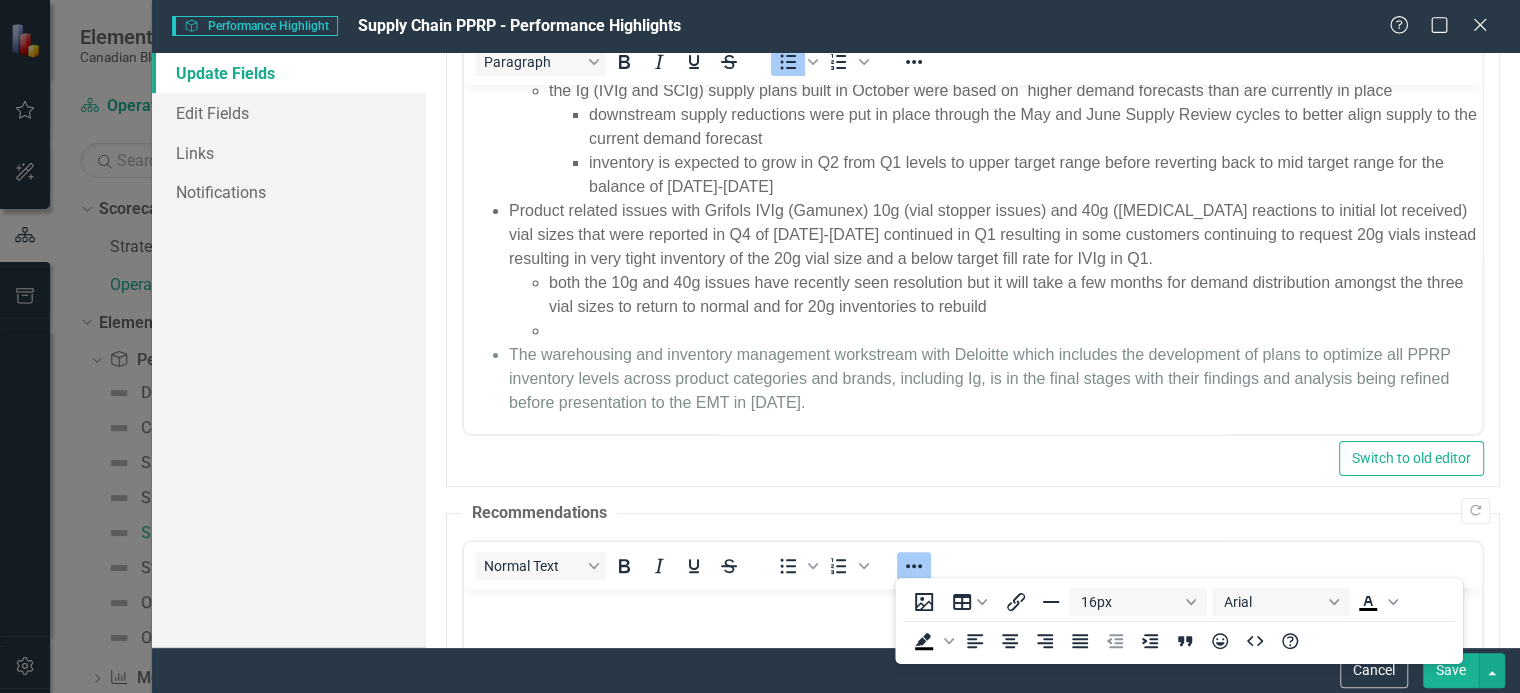 click at bounding box center [1012, 331] 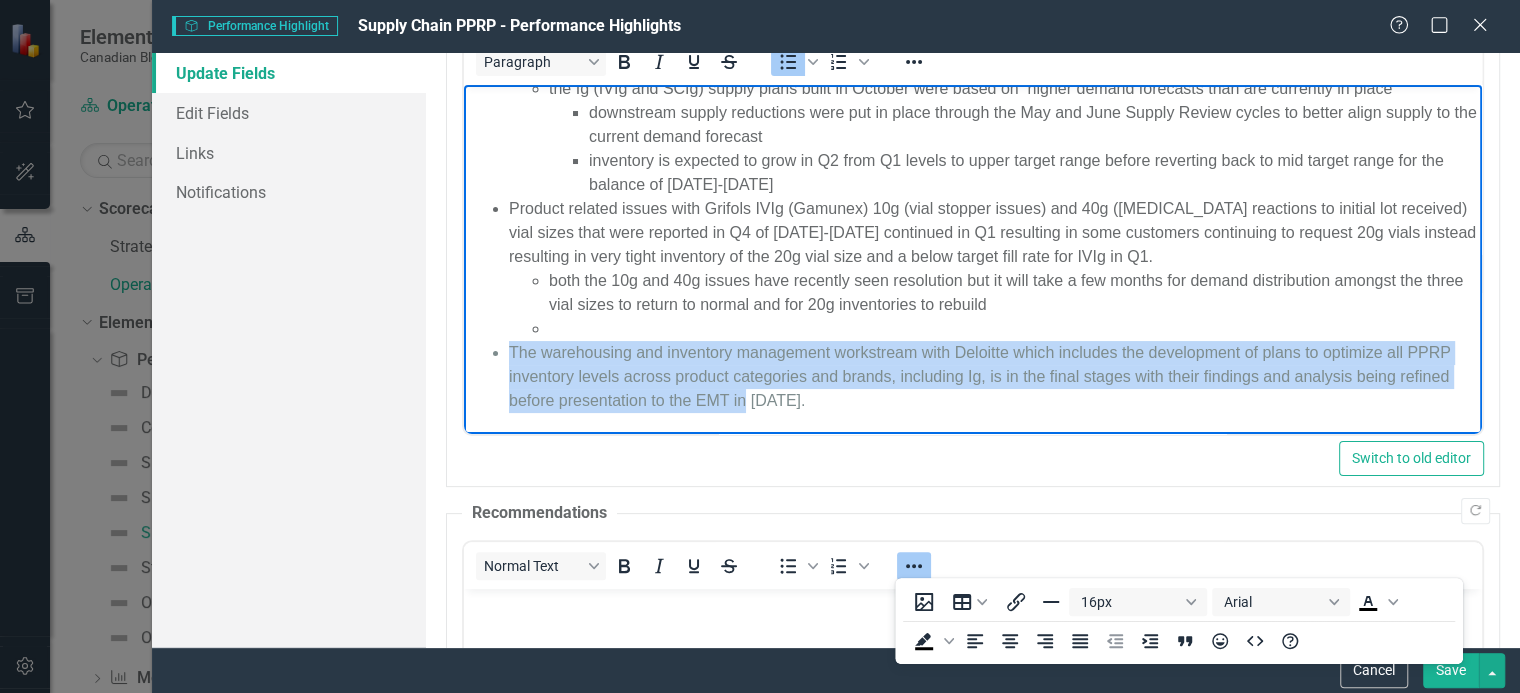 scroll, scrollTop: 108, scrollLeft: 0, axis: vertical 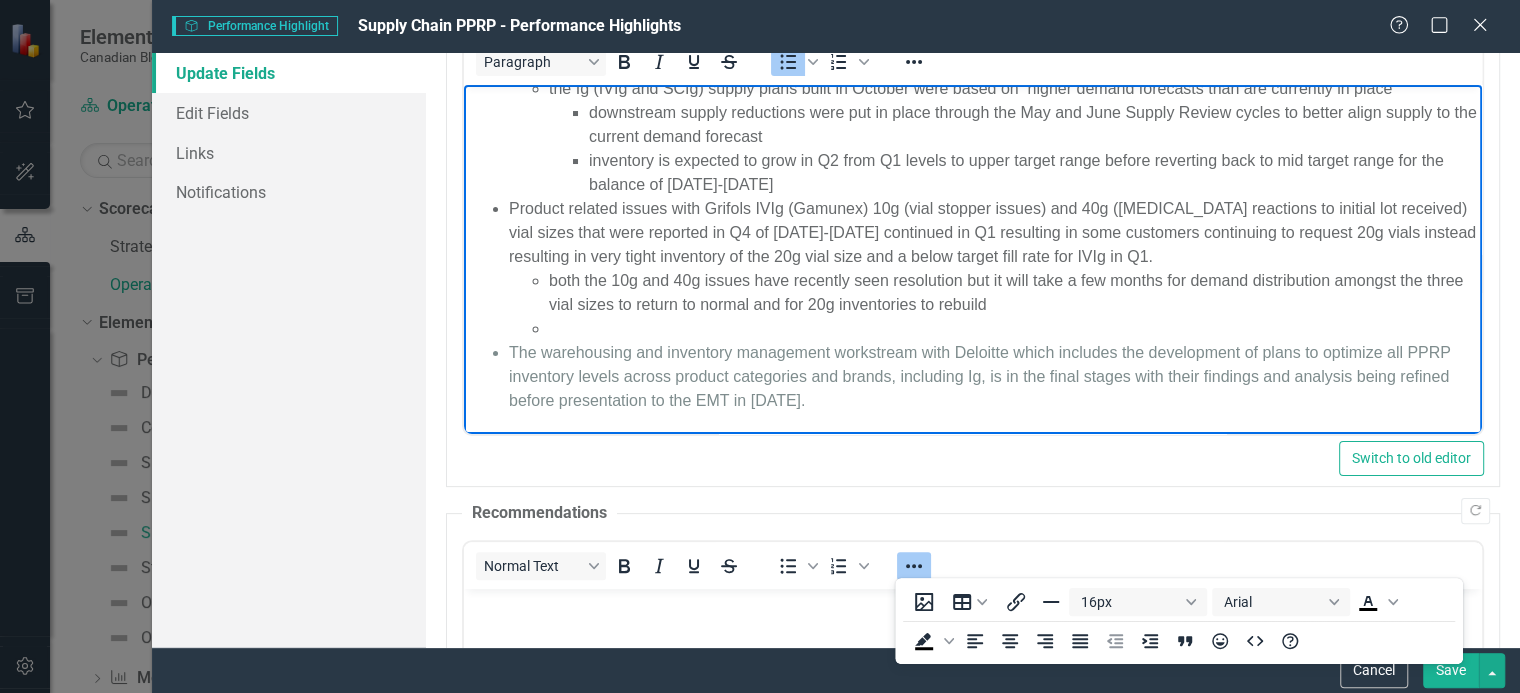 click at bounding box center [1012, 329] 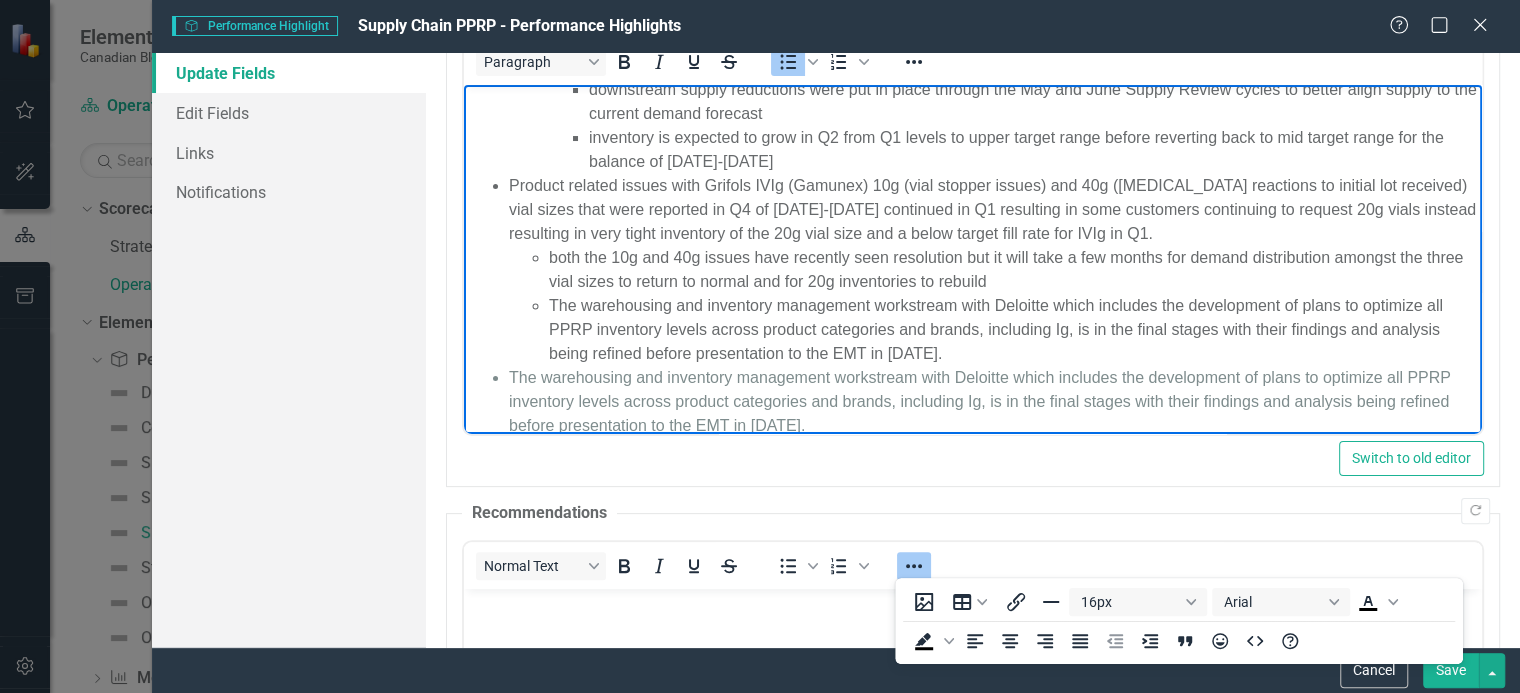 click on "The warehousing and inventory management workstream with Deloitte which includes the development of plans to optimize all PPRP inventory levels across product categories and brands, including Ig, is in the final stages with their findings and analysis being refined before presentation to the EMT in [DATE]." at bounding box center (1012, 330) 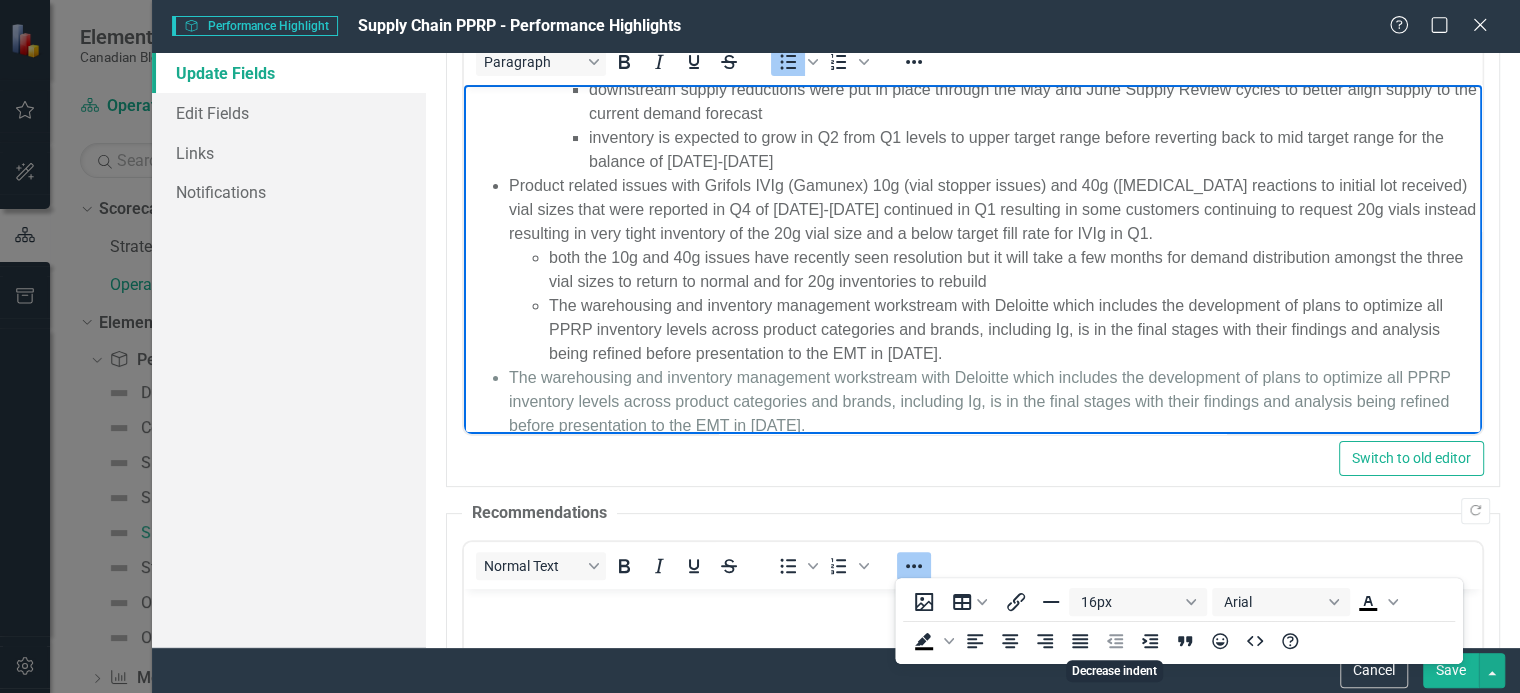 click 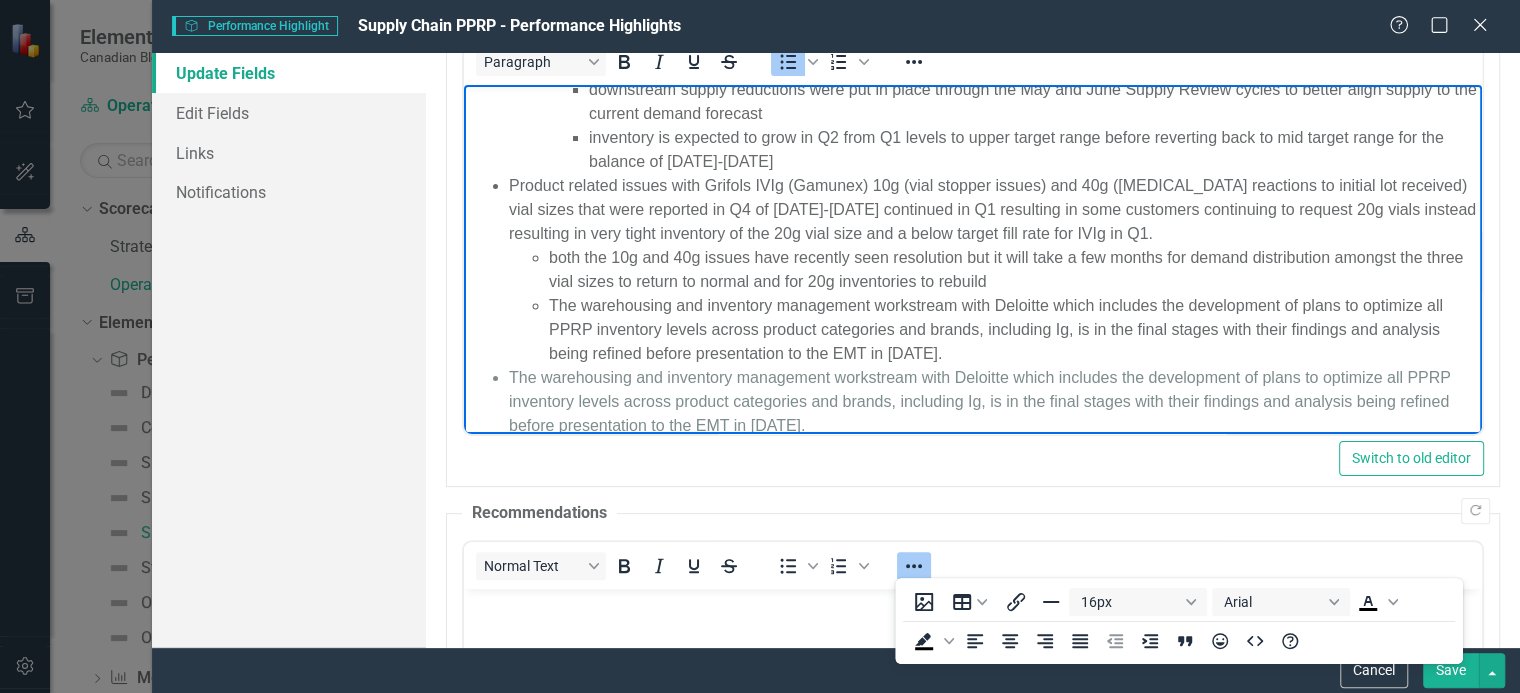 drag, startPoint x: 551, startPoint y: 324, endPoint x: 1023, endPoint y: 376, distance: 474.85577 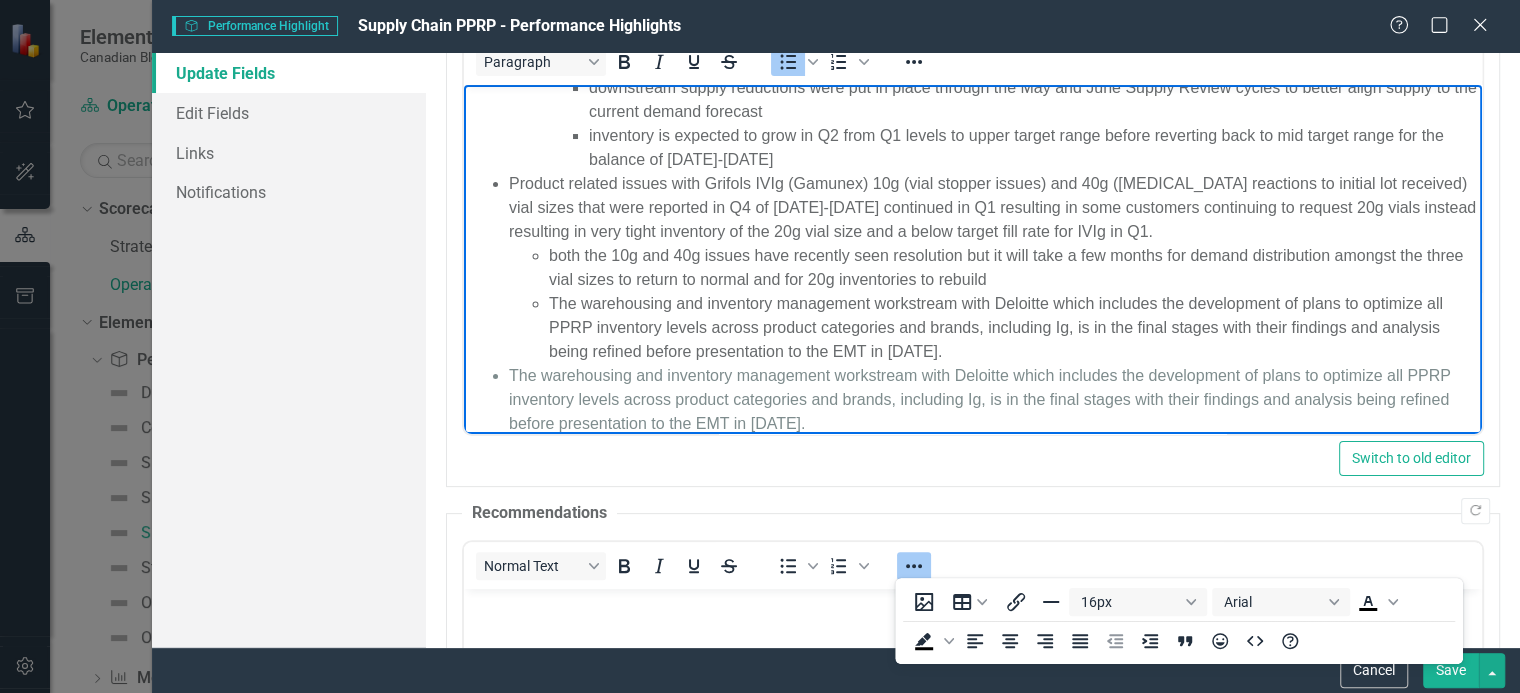 scroll, scrollTop: 156, scrollLeft: 0, axis: vertical 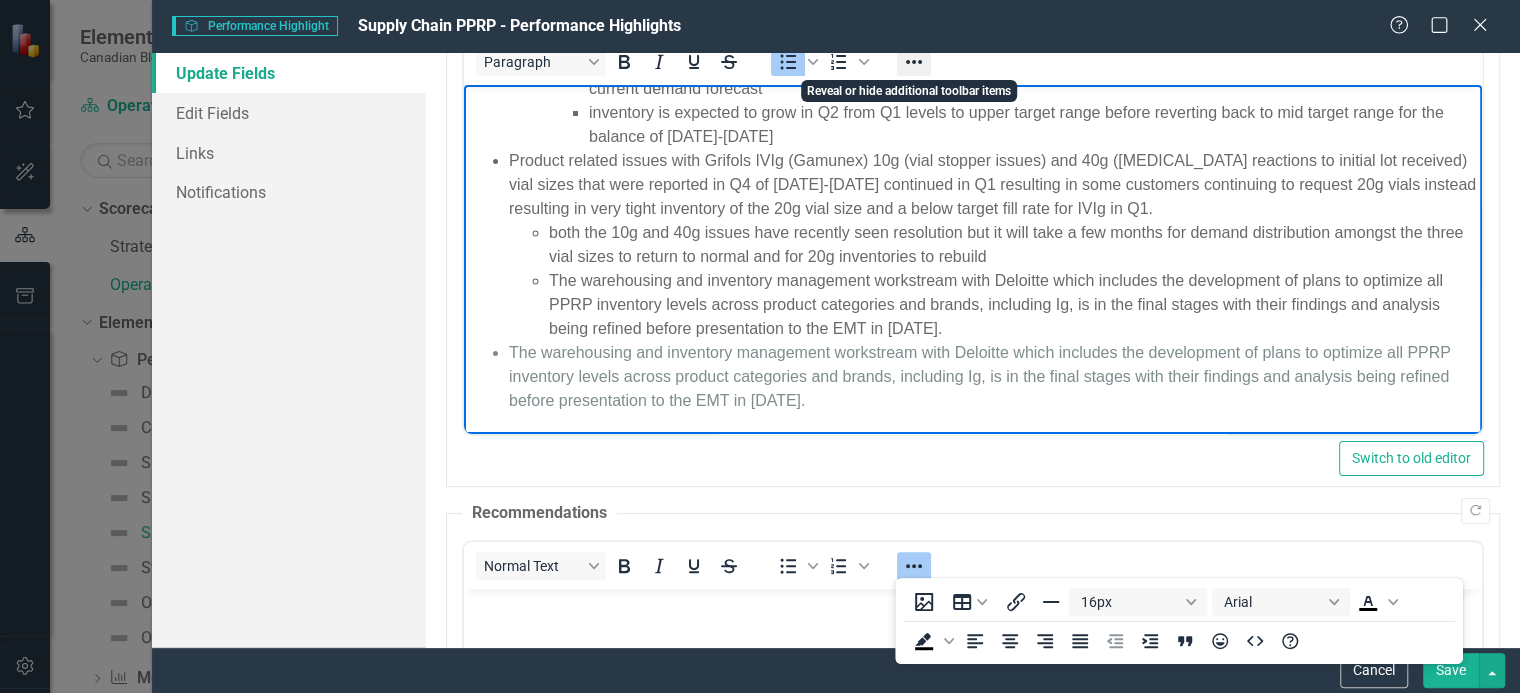 click 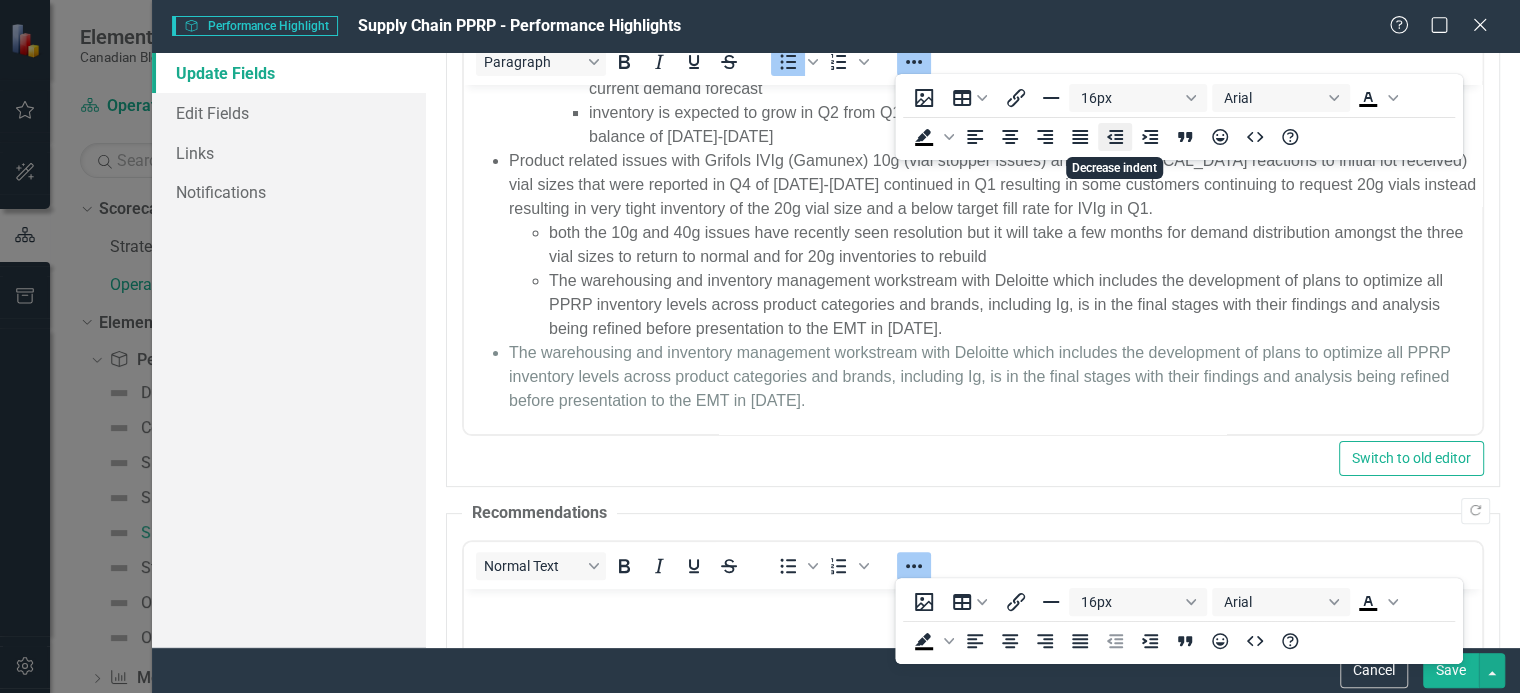 click 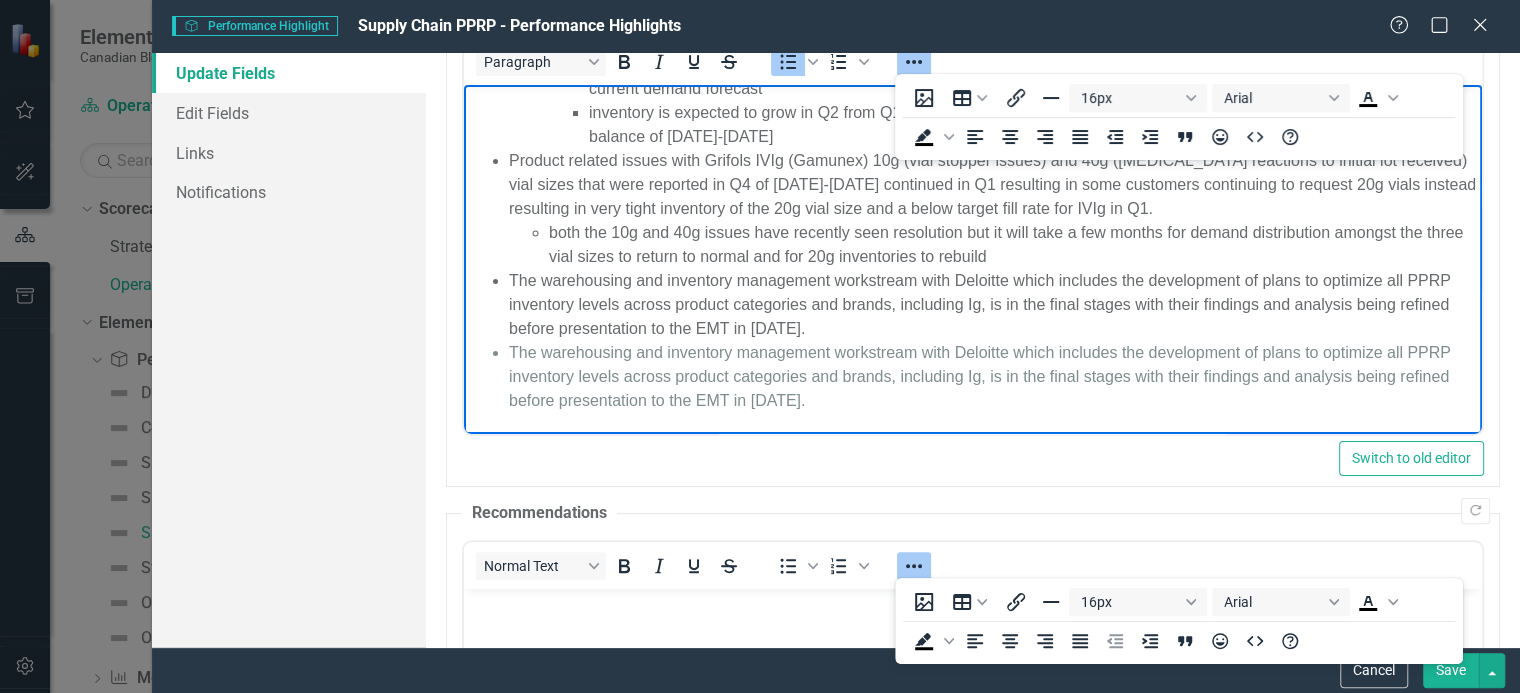 drag, startPoint x: 508, startPoint y: 350, endPoint x: 974, endPoint y: 398, distance: 468.46558 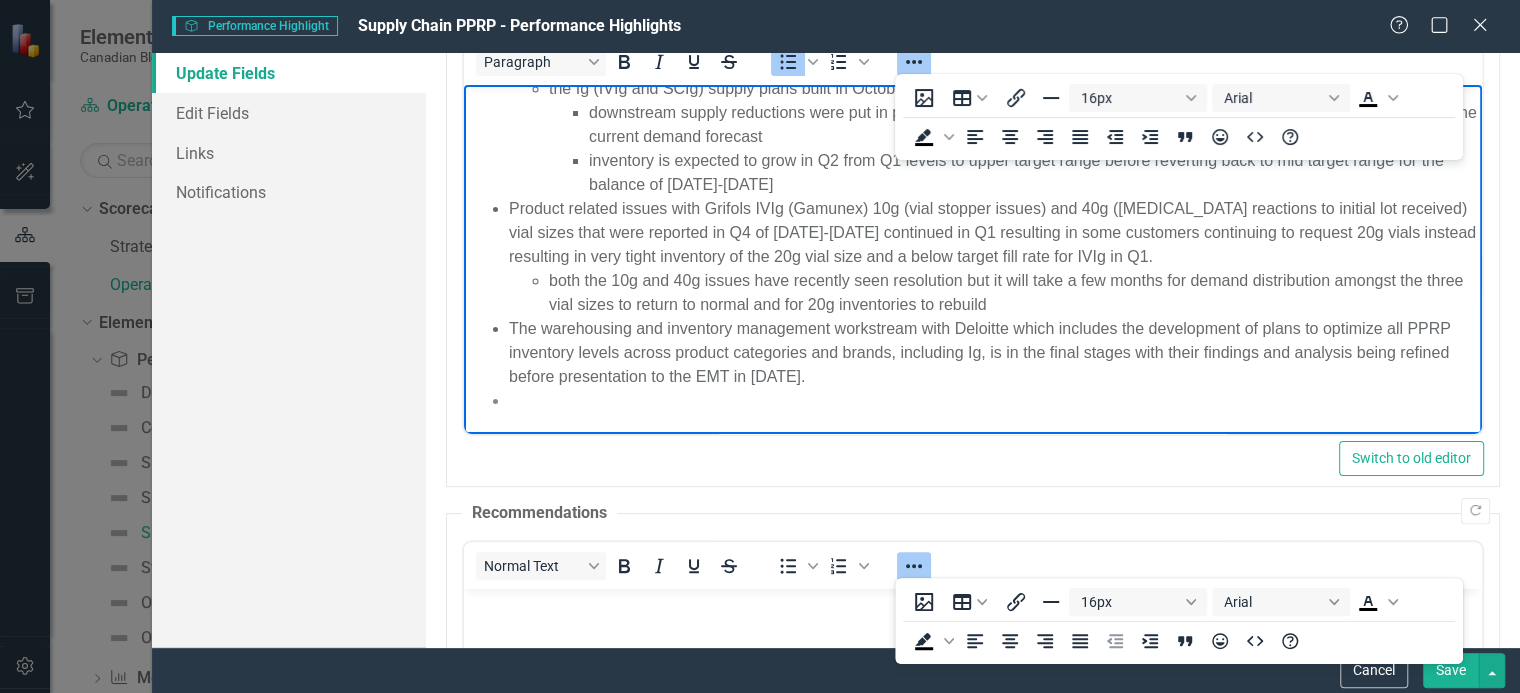 scroll, scrollTop: 83, scrollLeft: 0, axis: vertical 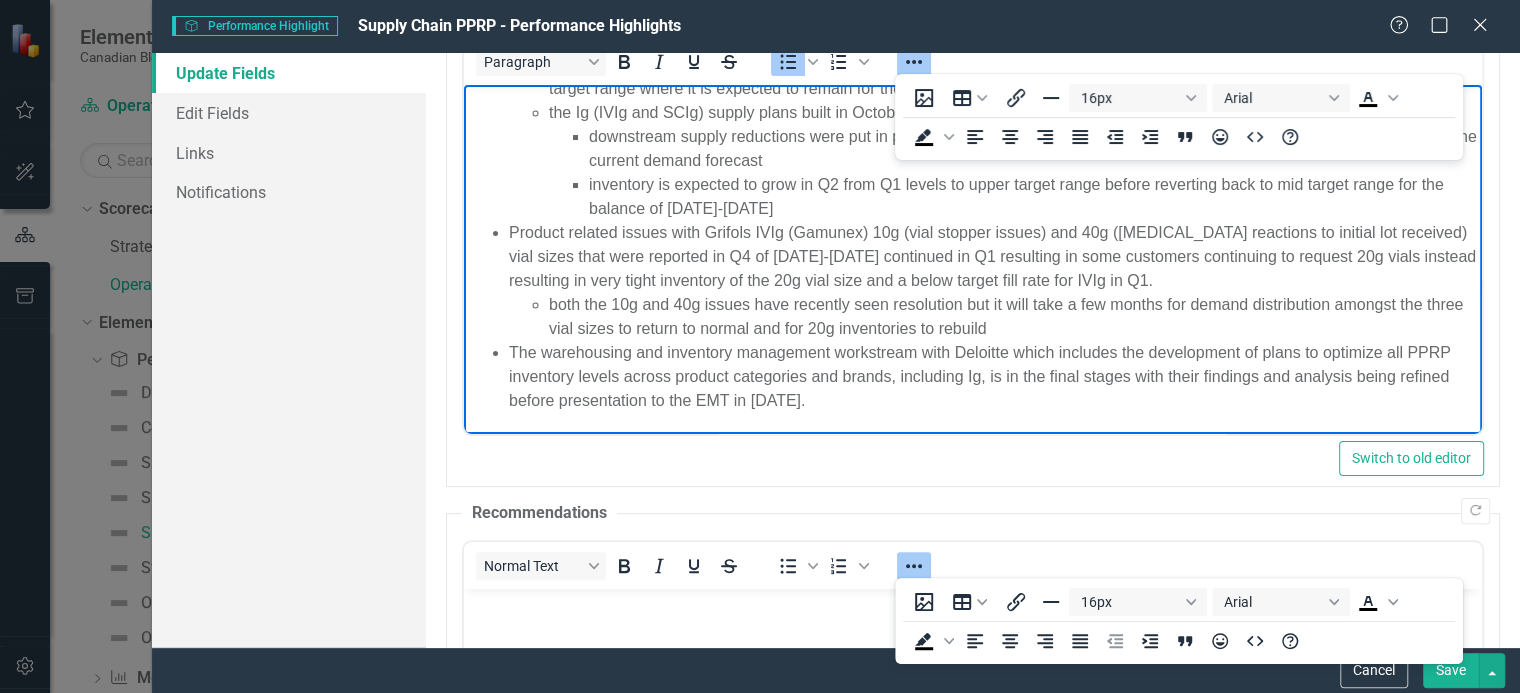 click on "Save" at bounding box center (1451, 670) 